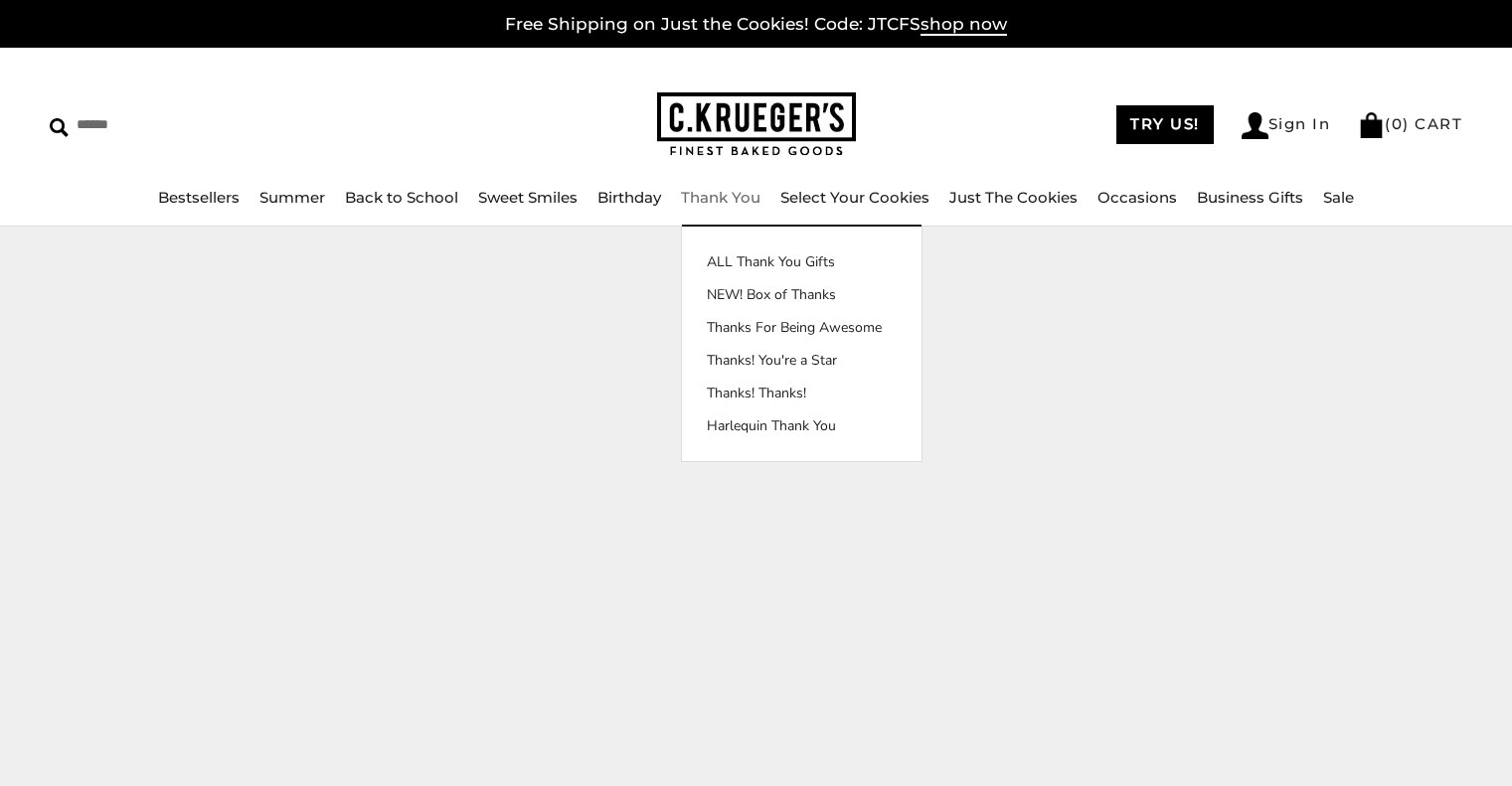 scroll, scrollTop: 0, scrollLeft: 0, axis: both 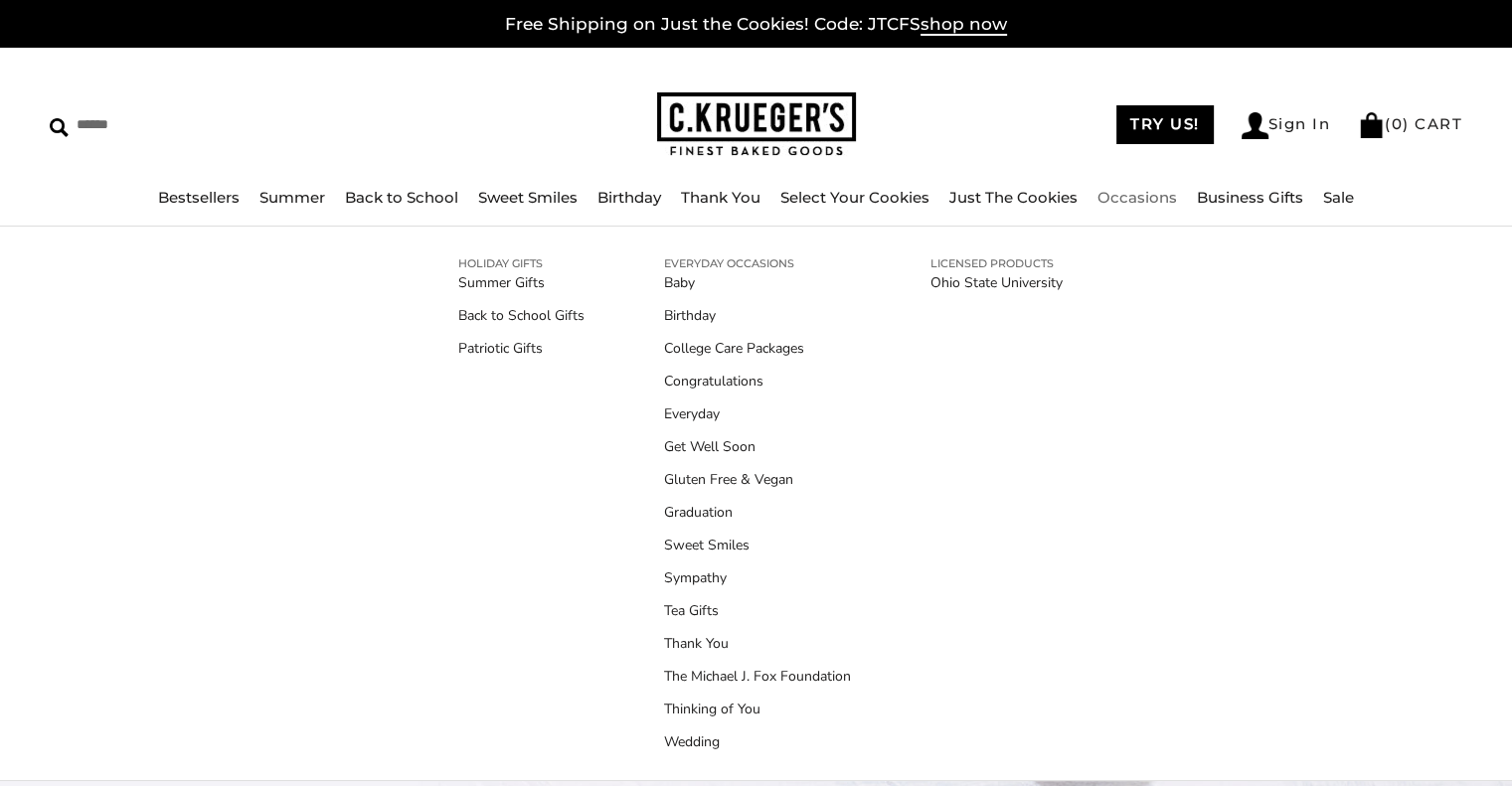 click on "Sympathy" at bounding box center [757, 577] 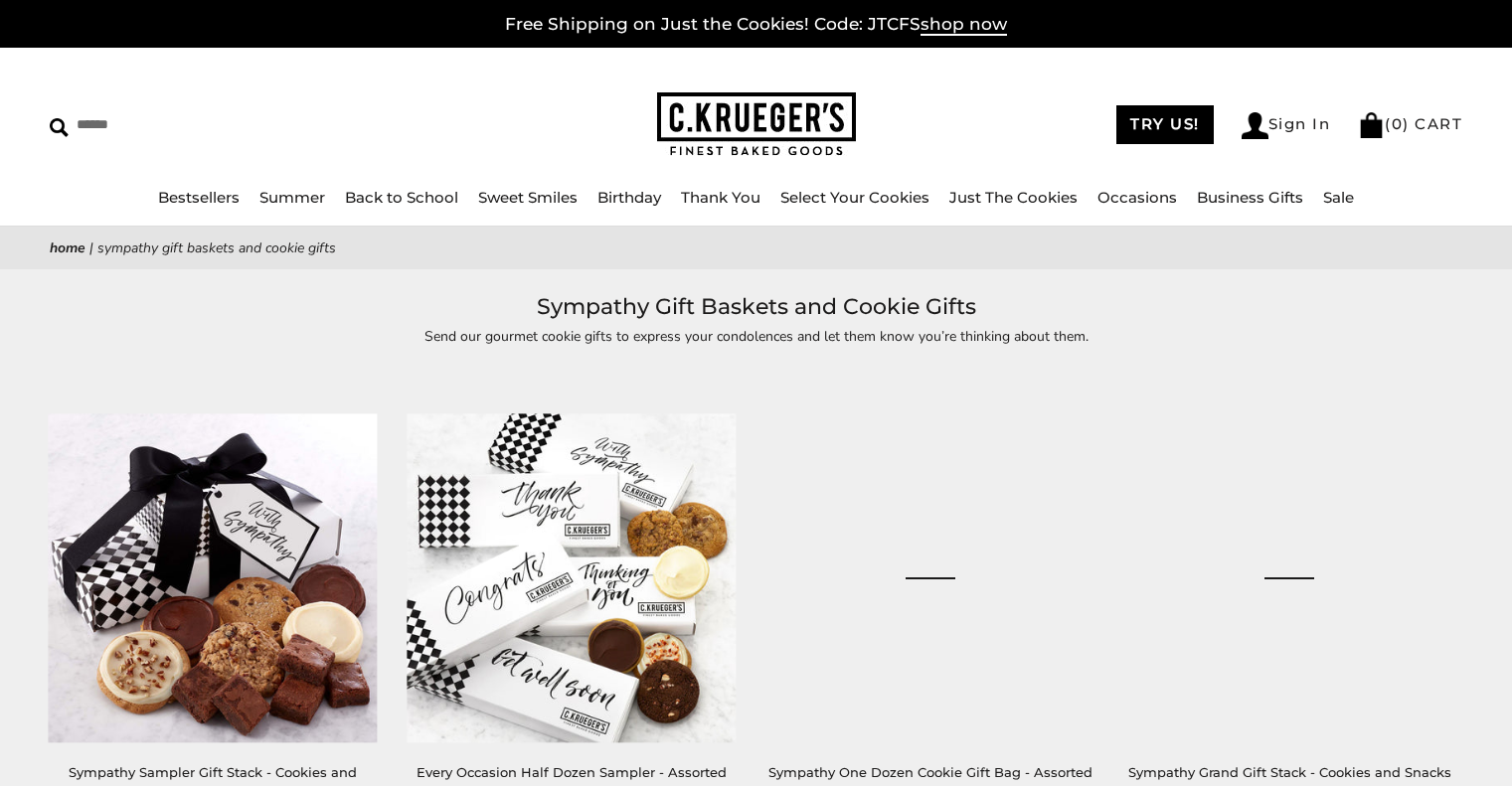 scroll, scrollTop: 0, scrollLeft: 0, axis: both 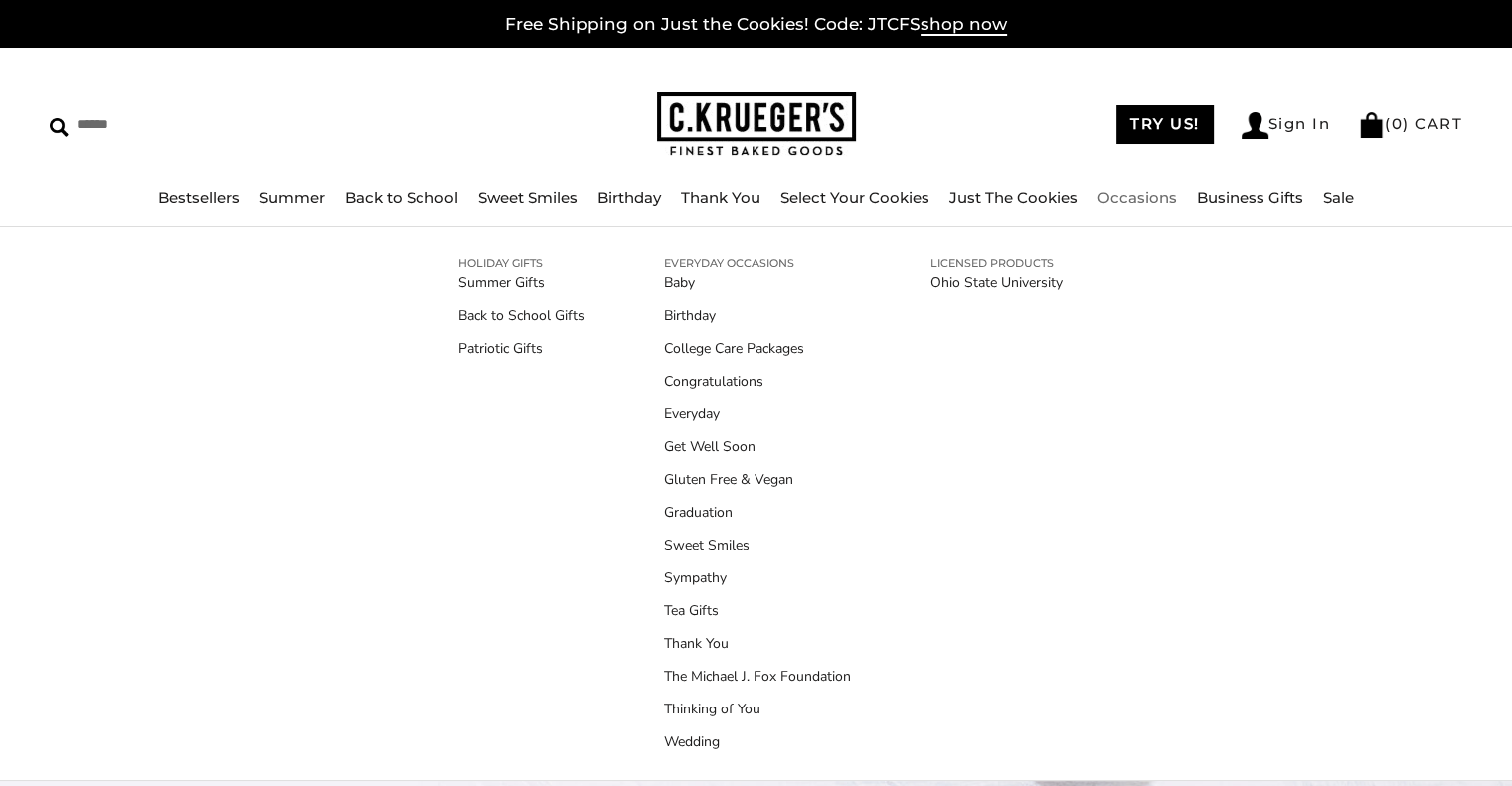 click on "Sympathy" at bounding box center (757, 577) 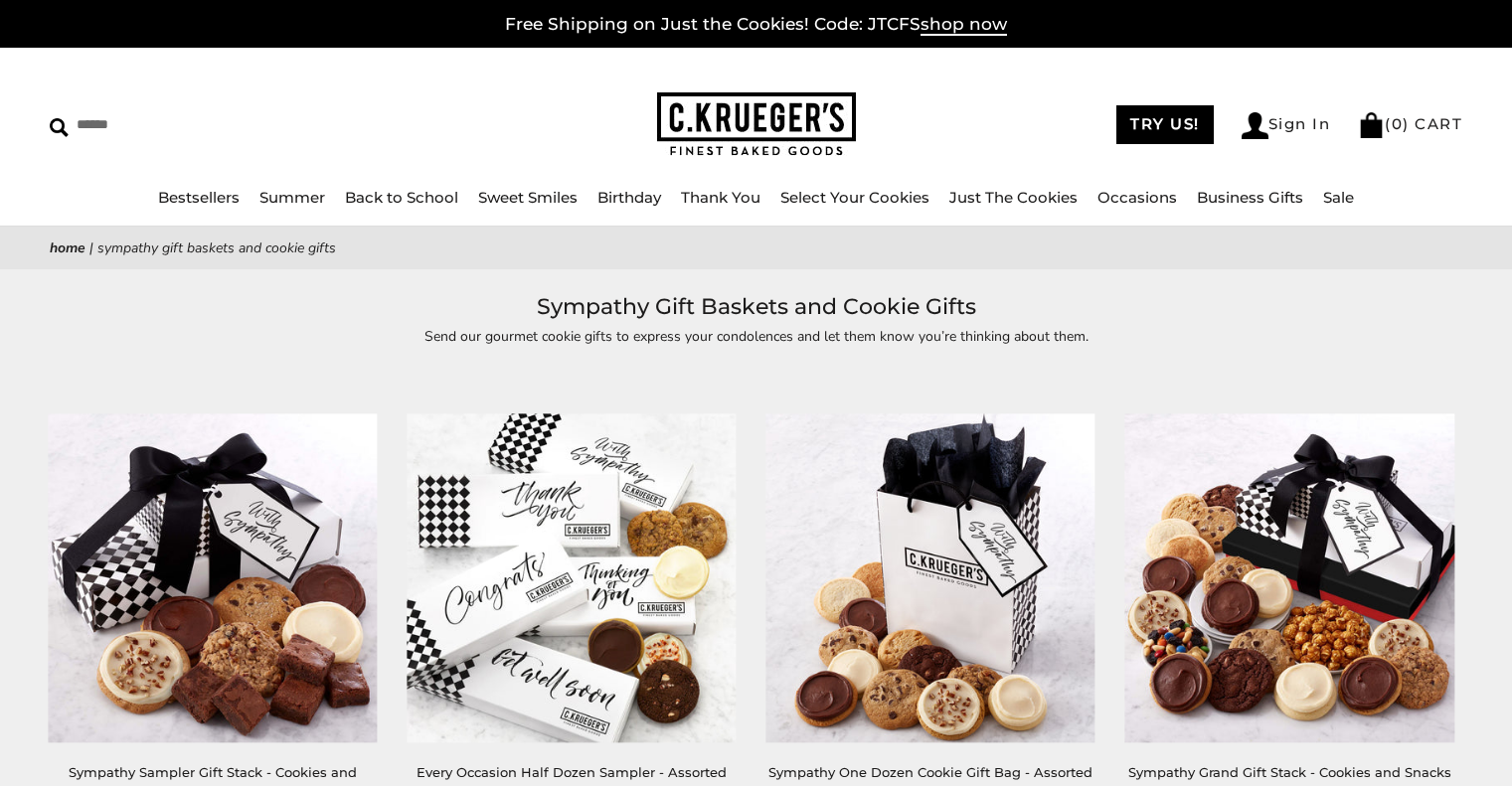scroll, scrollTop: 0, scrollLeft: 0, axis: both 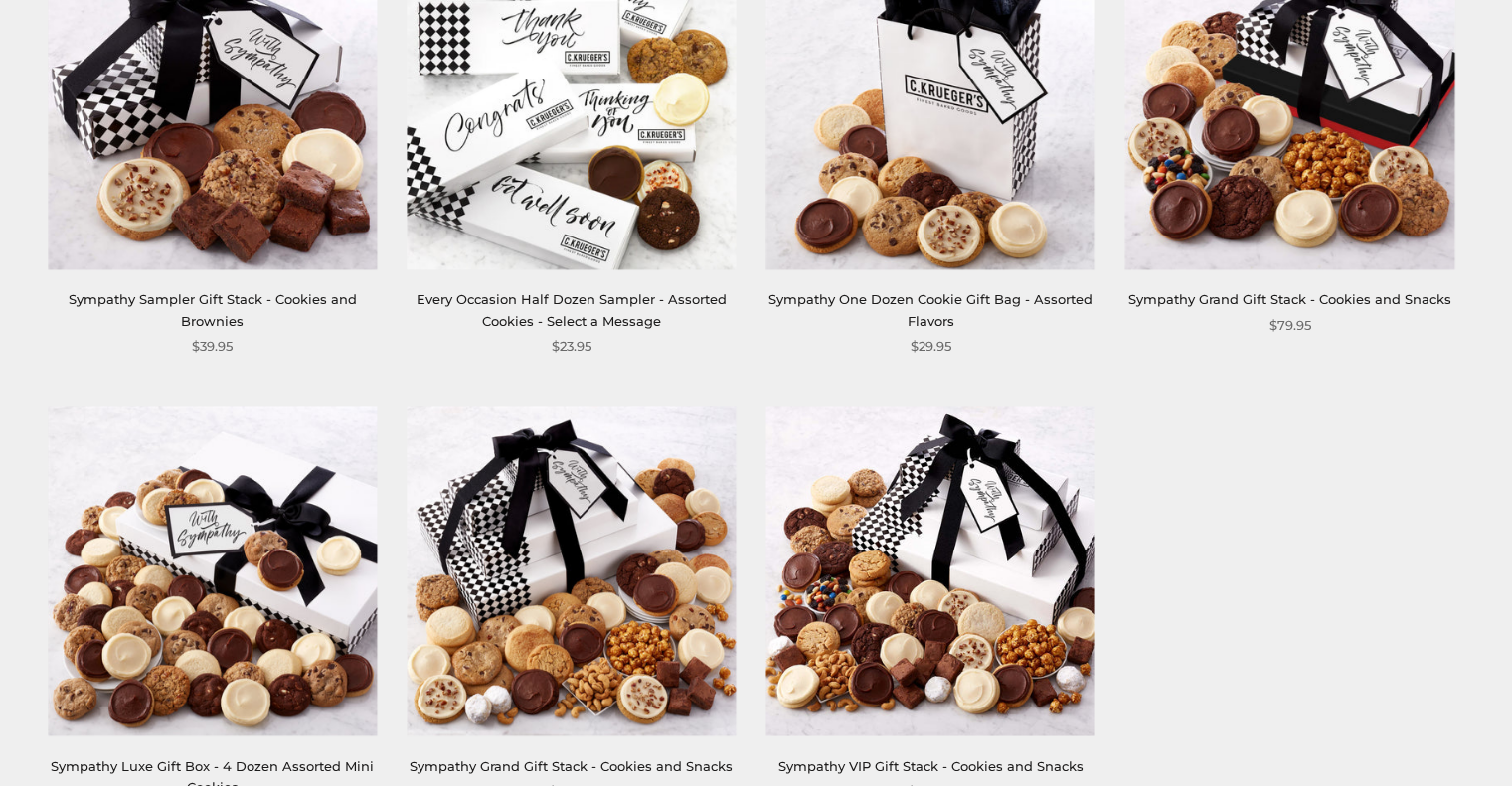 click at bounding box center (929, 104) 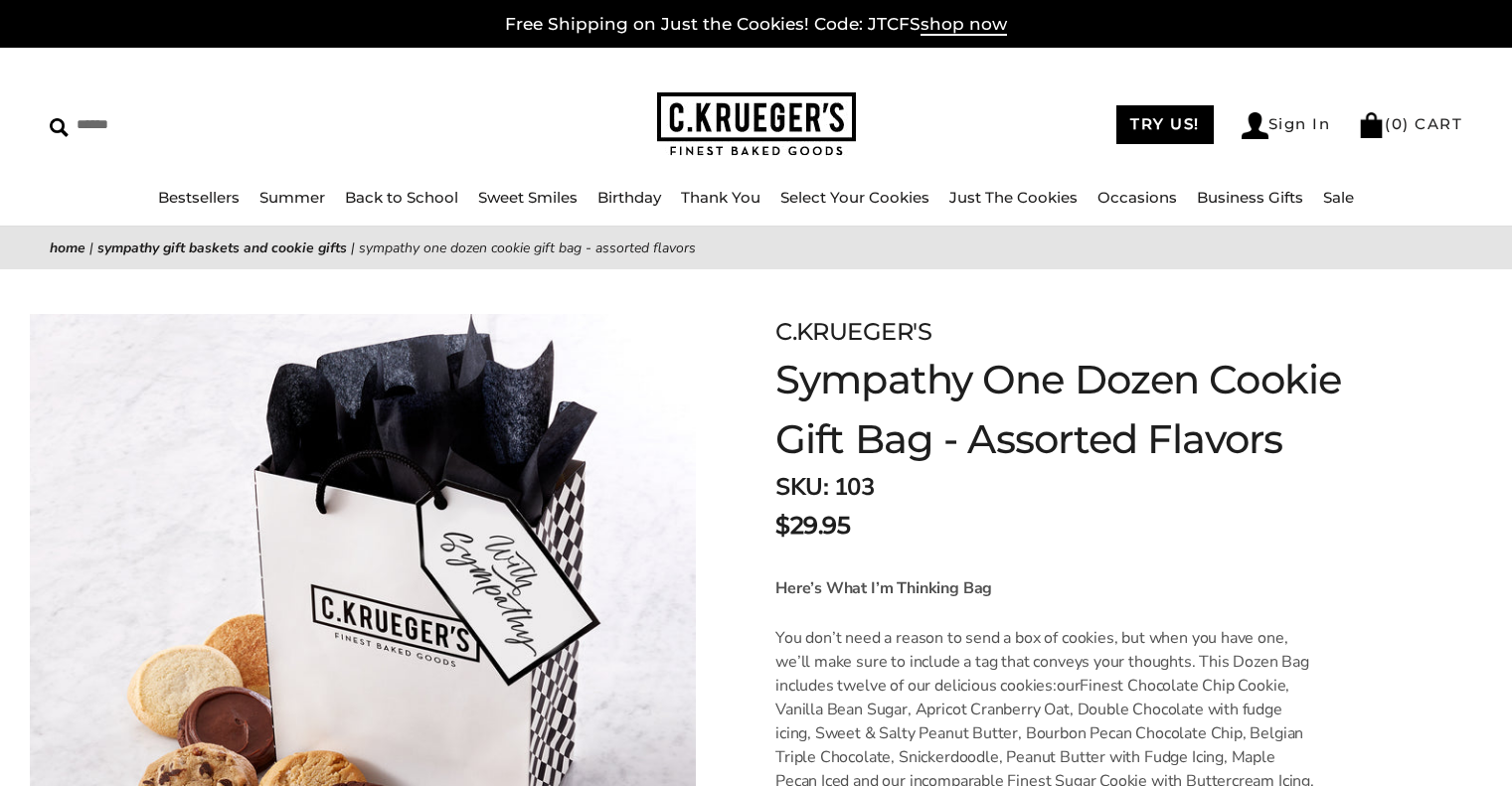 scroll, scrollTop: 501, scrollLeft: 0, axis: vertical 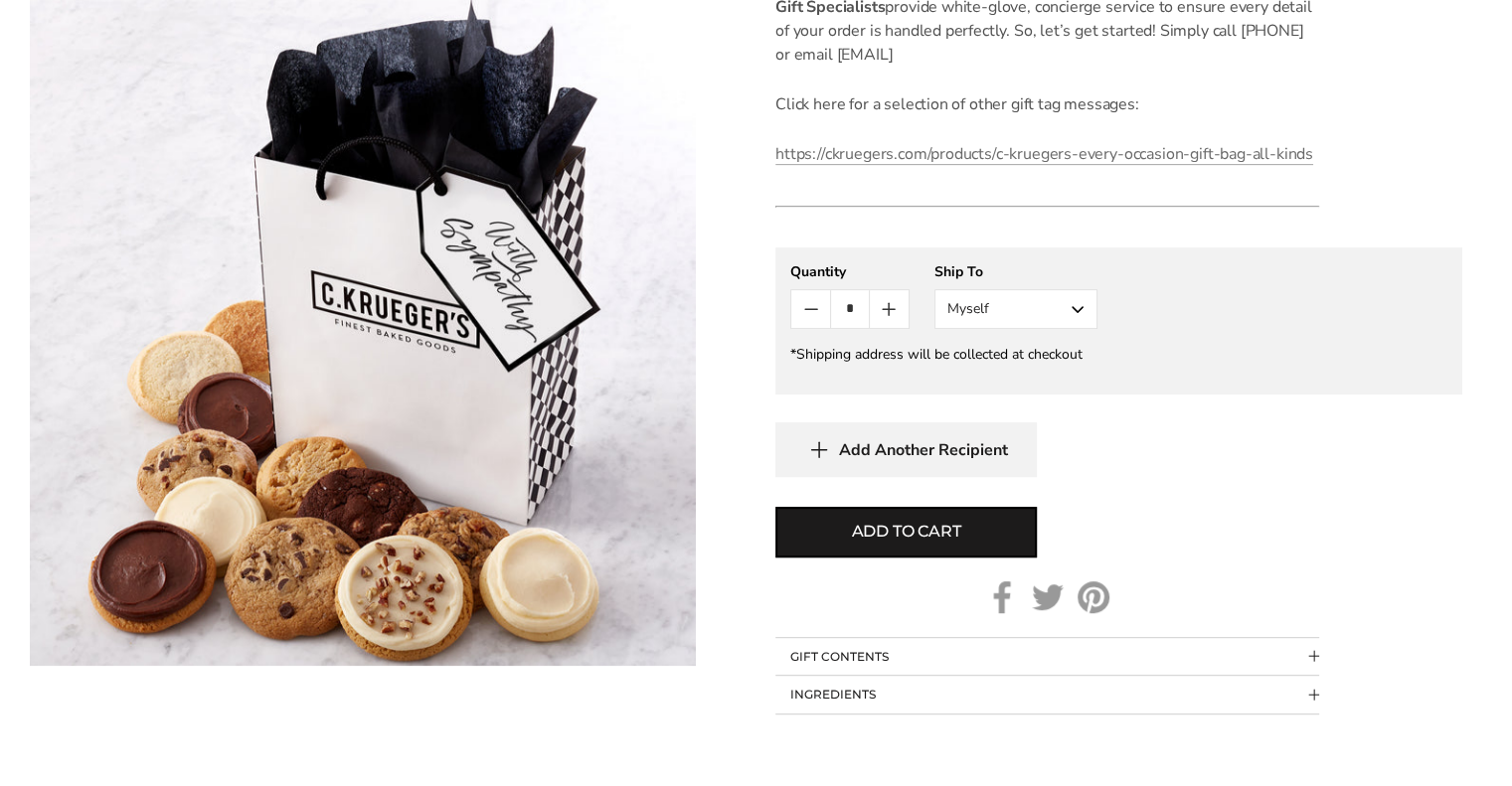 click on "Myself" at bounding box center [1016, 309] 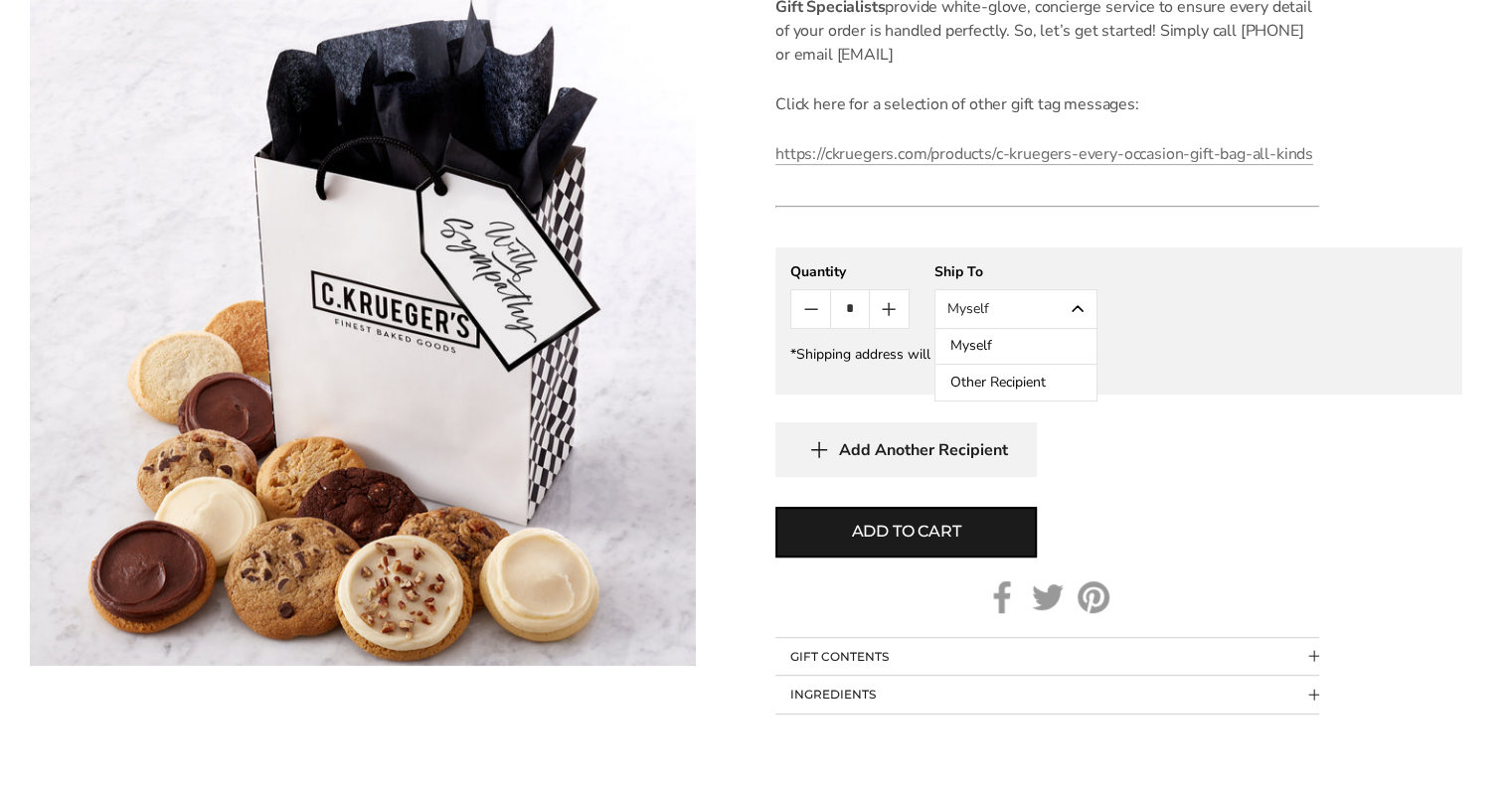 click on "*Shipping address will be collected at checkout" at bounding box center (1118, 354) 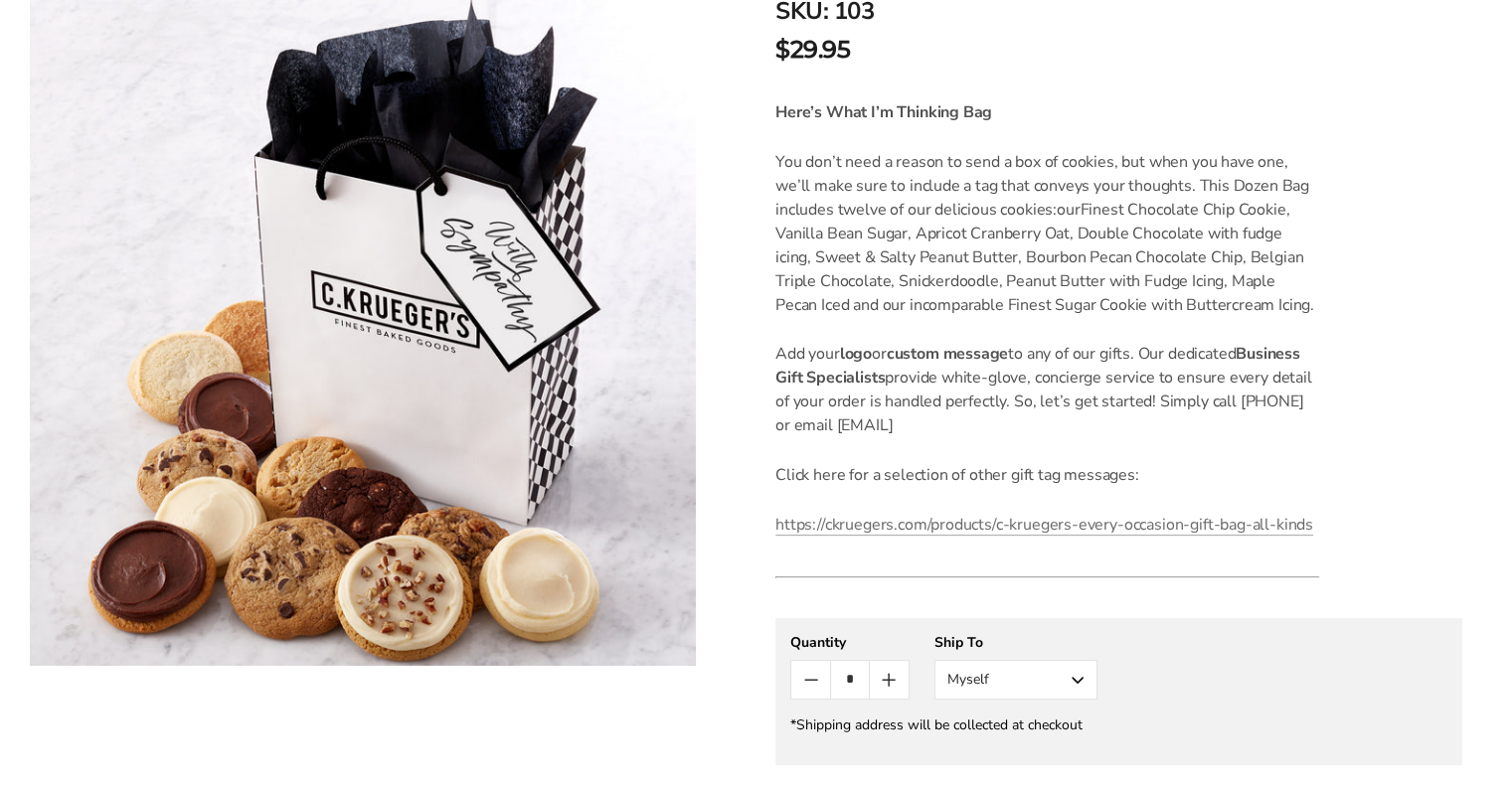 scroll, scrollTop: 477, scrollLeft: 0, axis: vertical 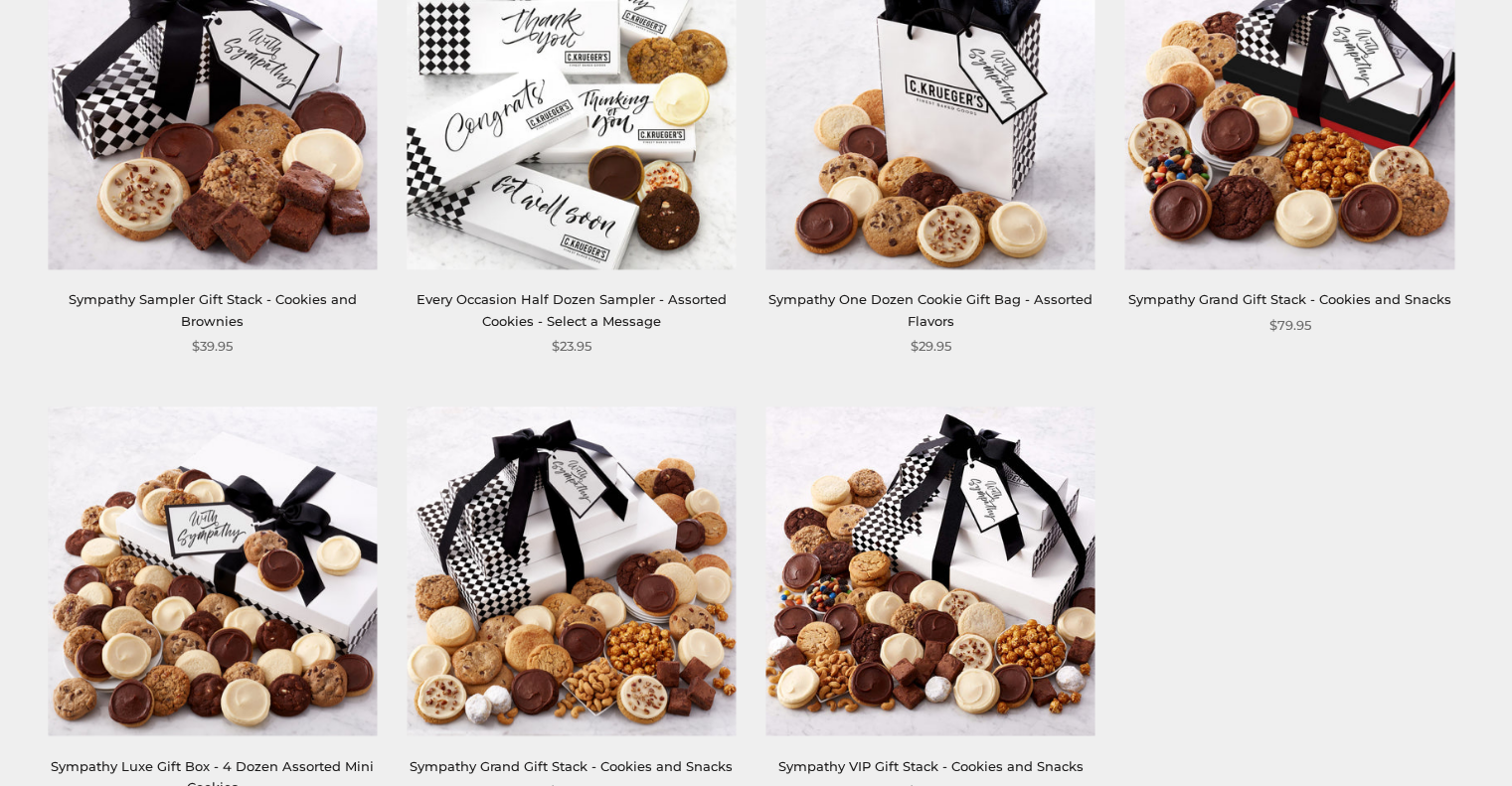 click at bounding box center (571, 104) 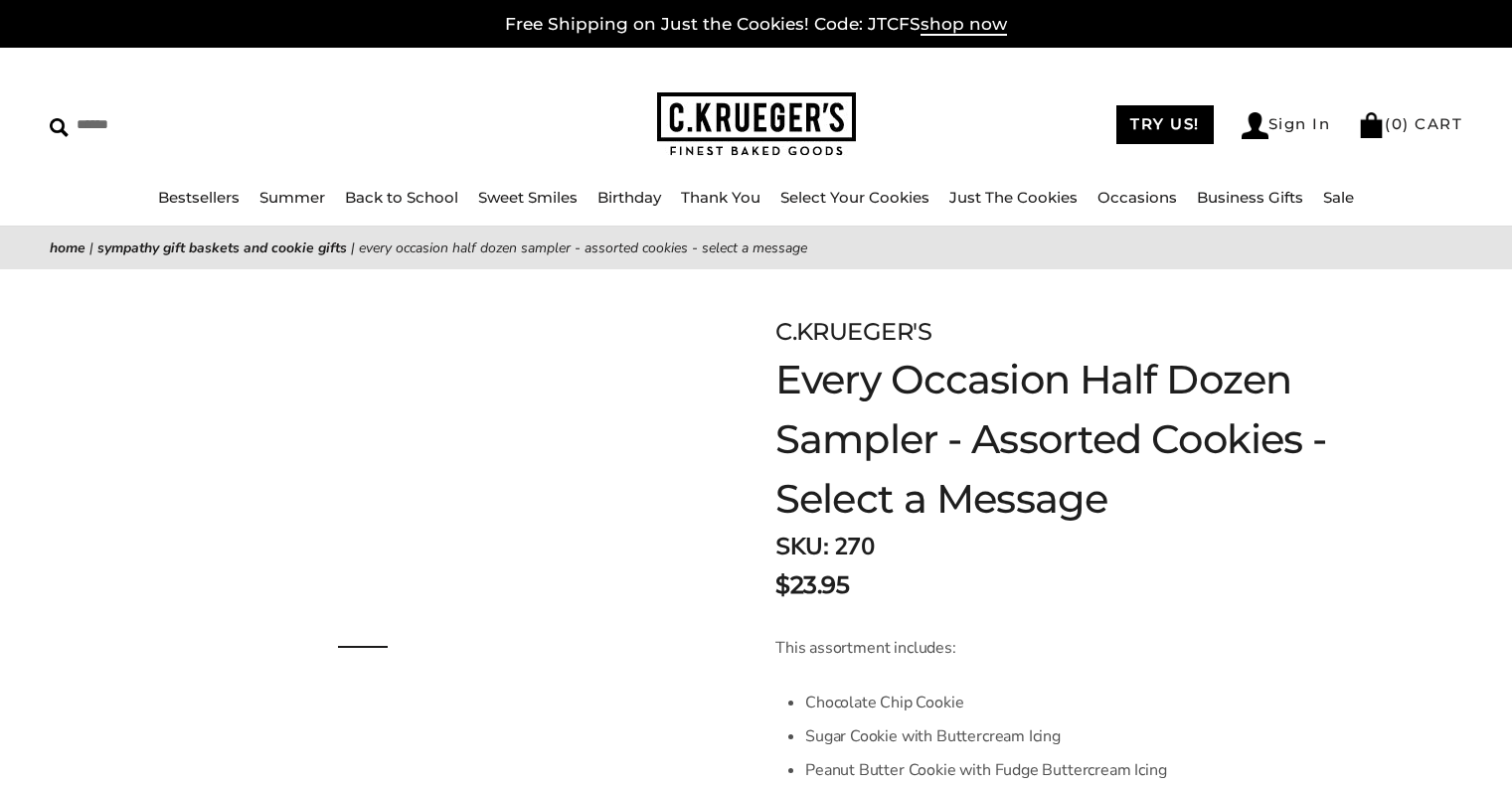scroll, scrollTop: 0, scrollLeft: 0, axis: both 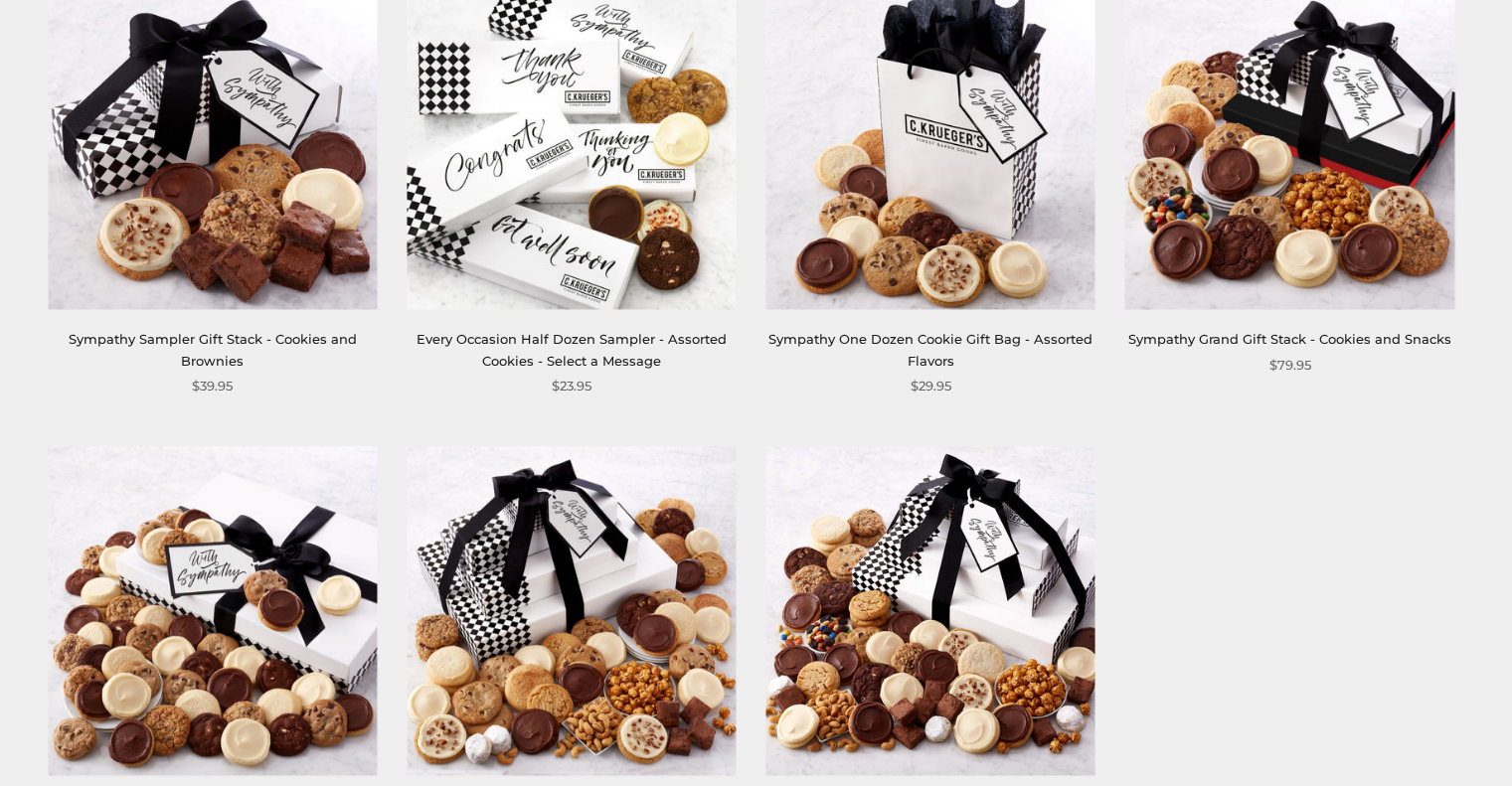 click at bounding box center [212, 144] 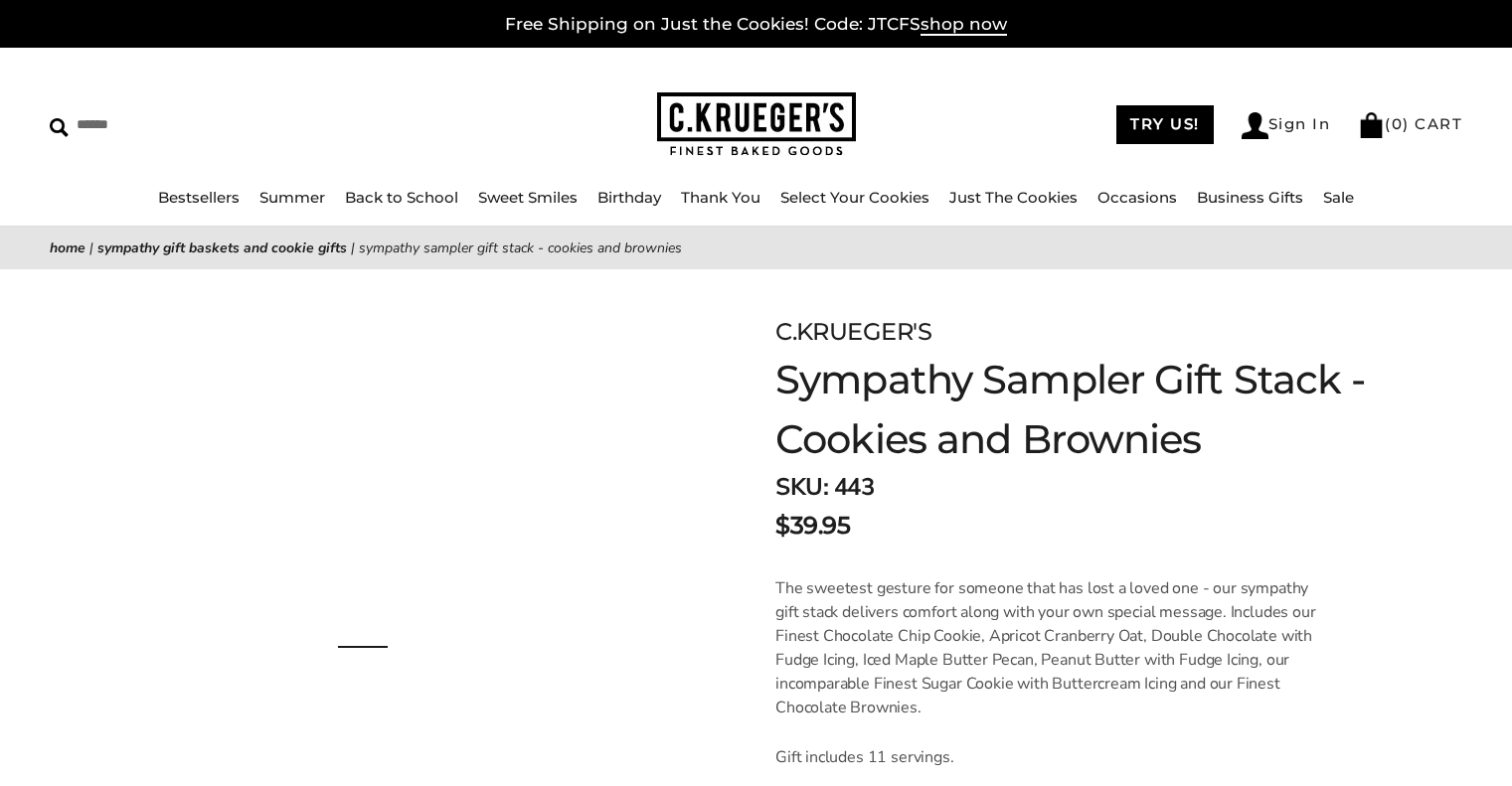 scroll, scrollTop: 0, scrollLeft: 0, axis: both 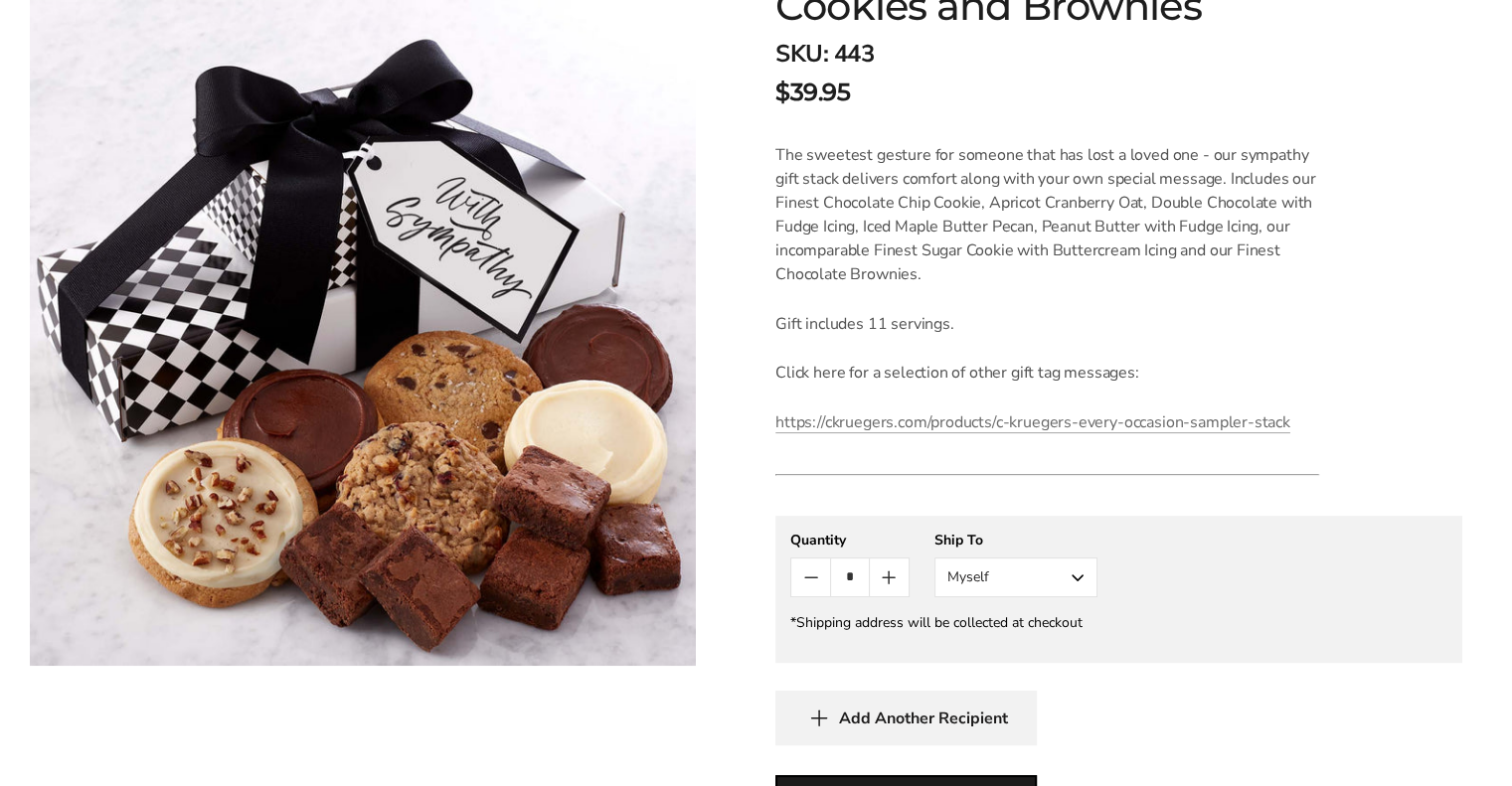 click on "Myself" at bounding box center (1016, 577) 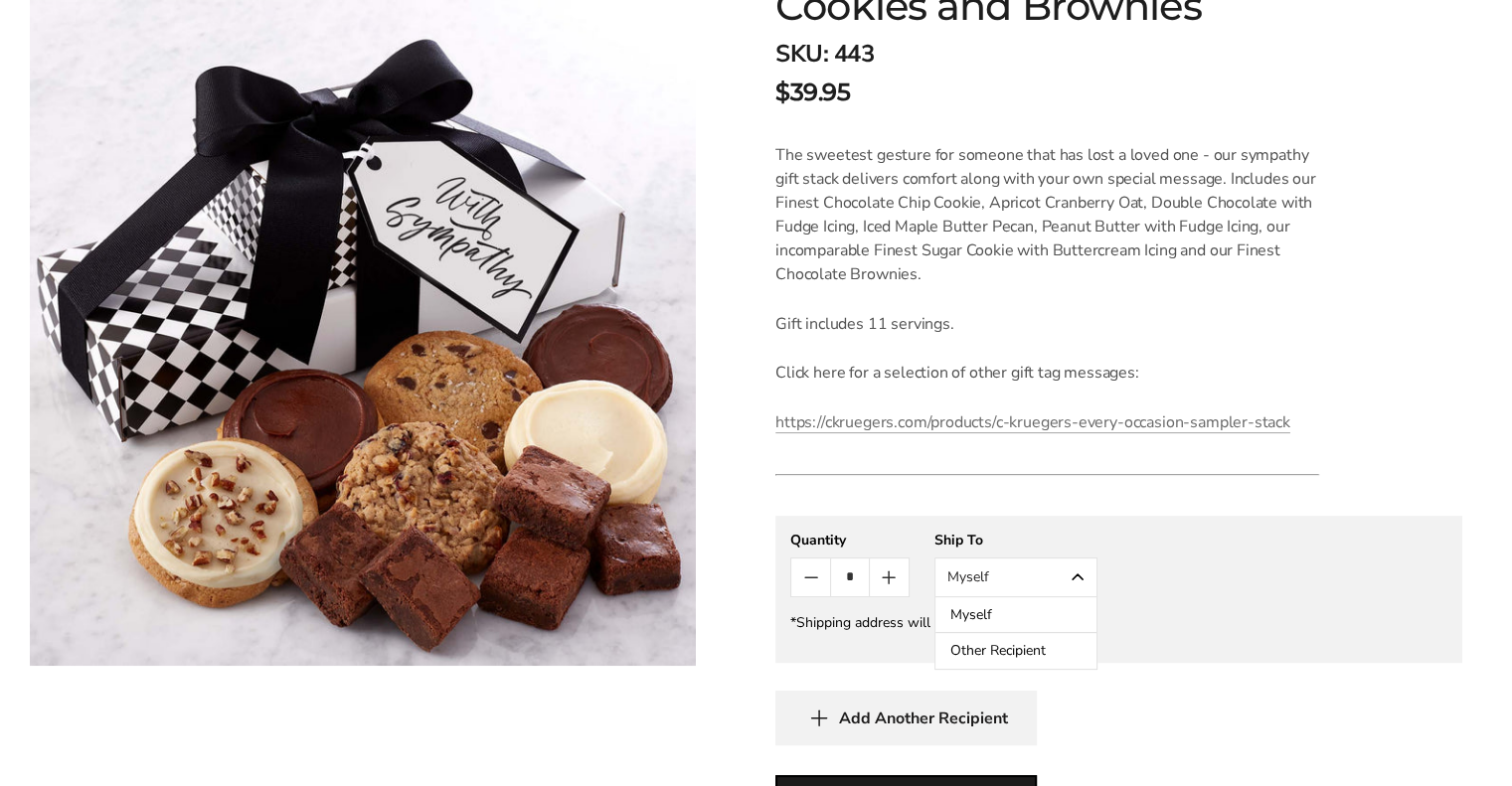 click on "Other Recipient" at bounding box center (1016, 651) 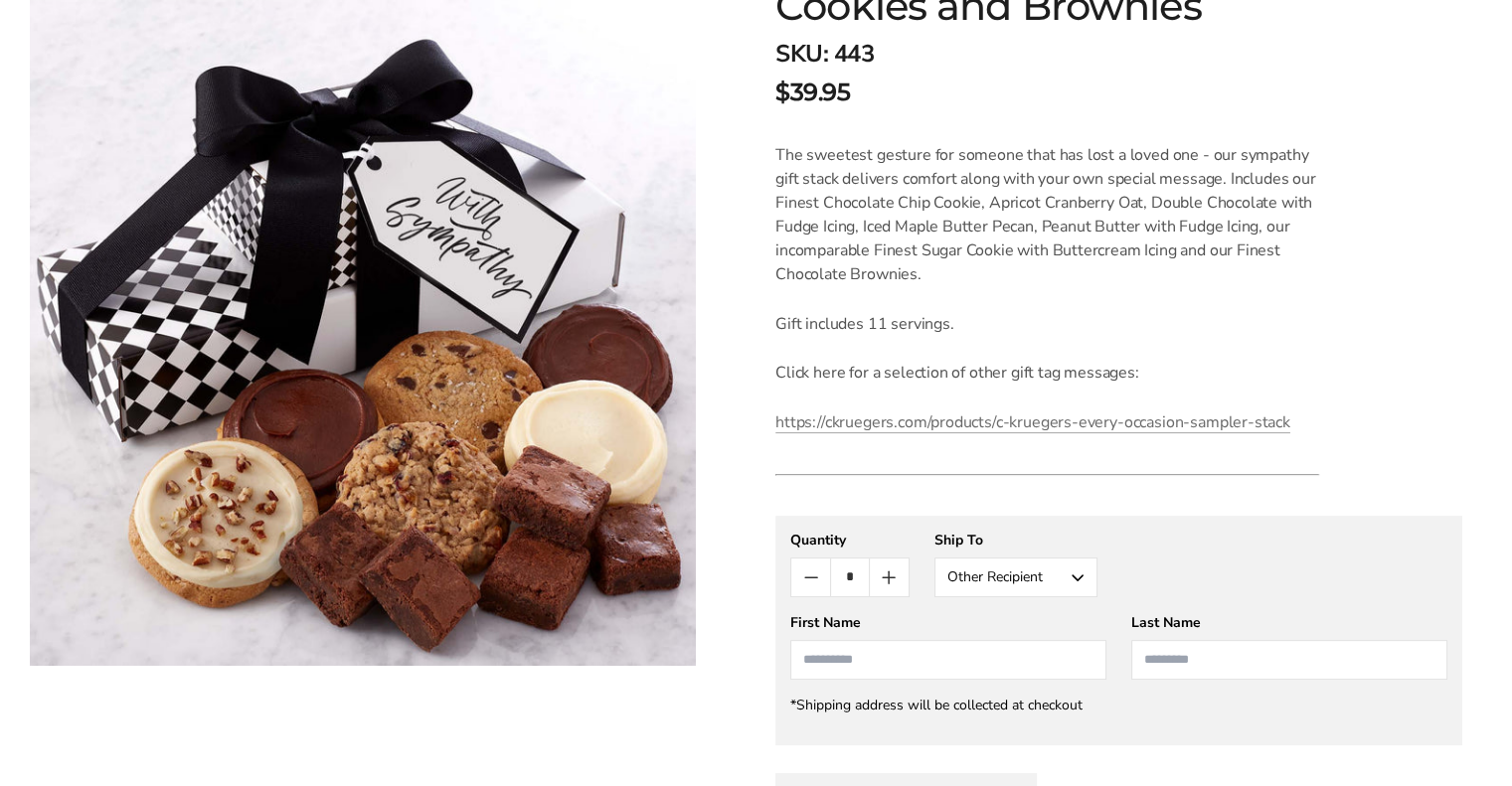 click at bounding box center [948, 660] 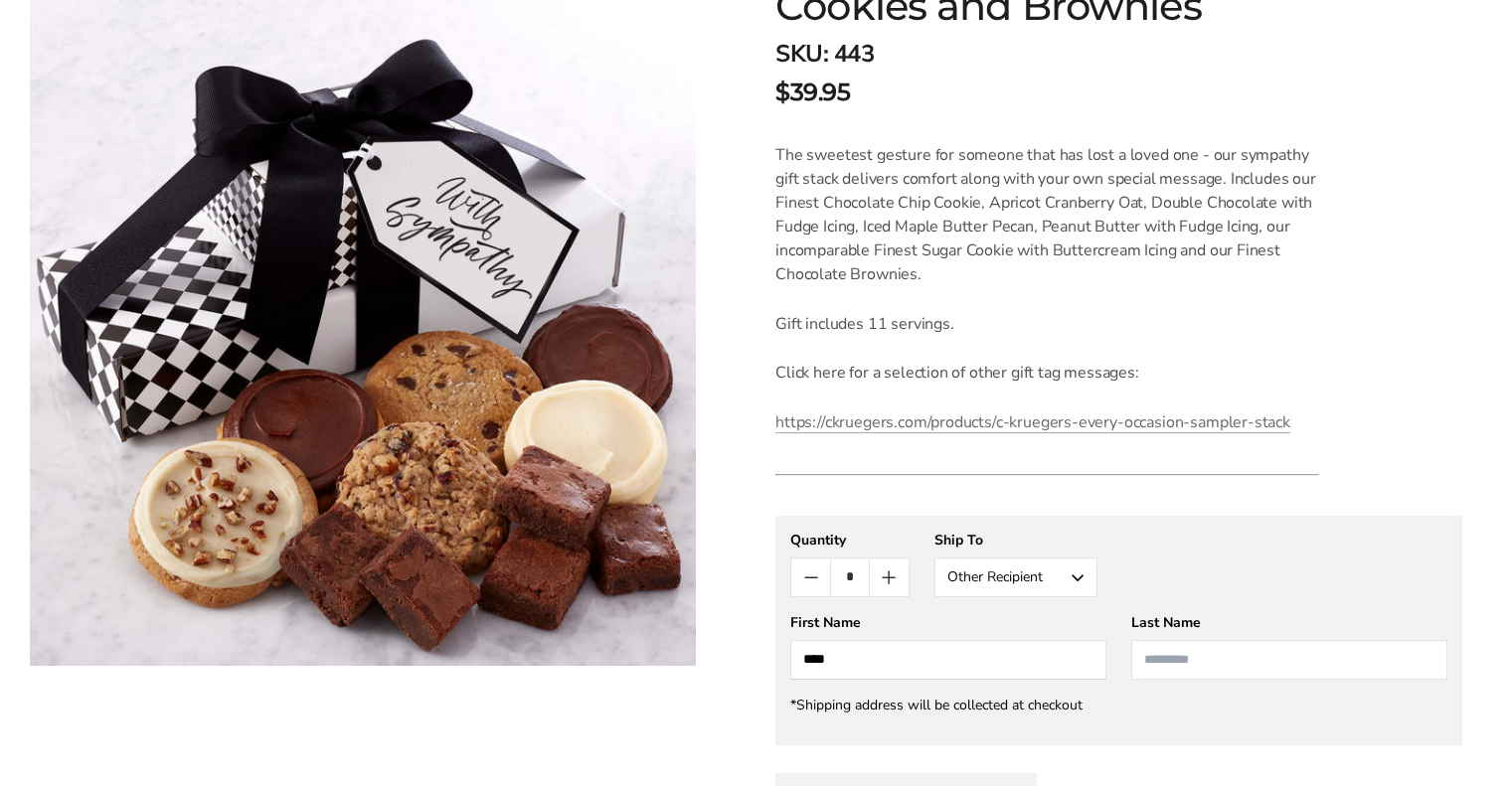 type on "****" 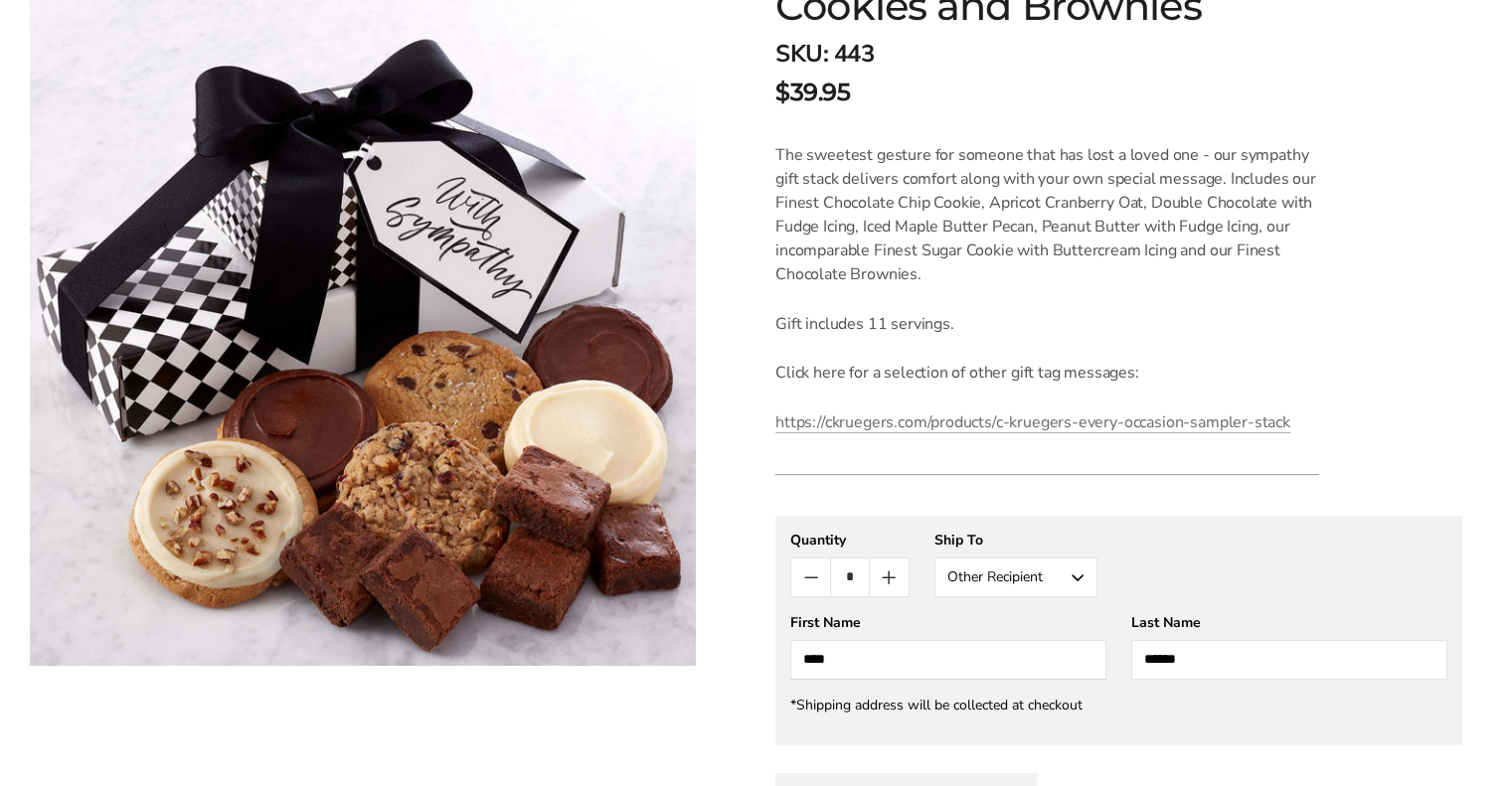 type on "******" 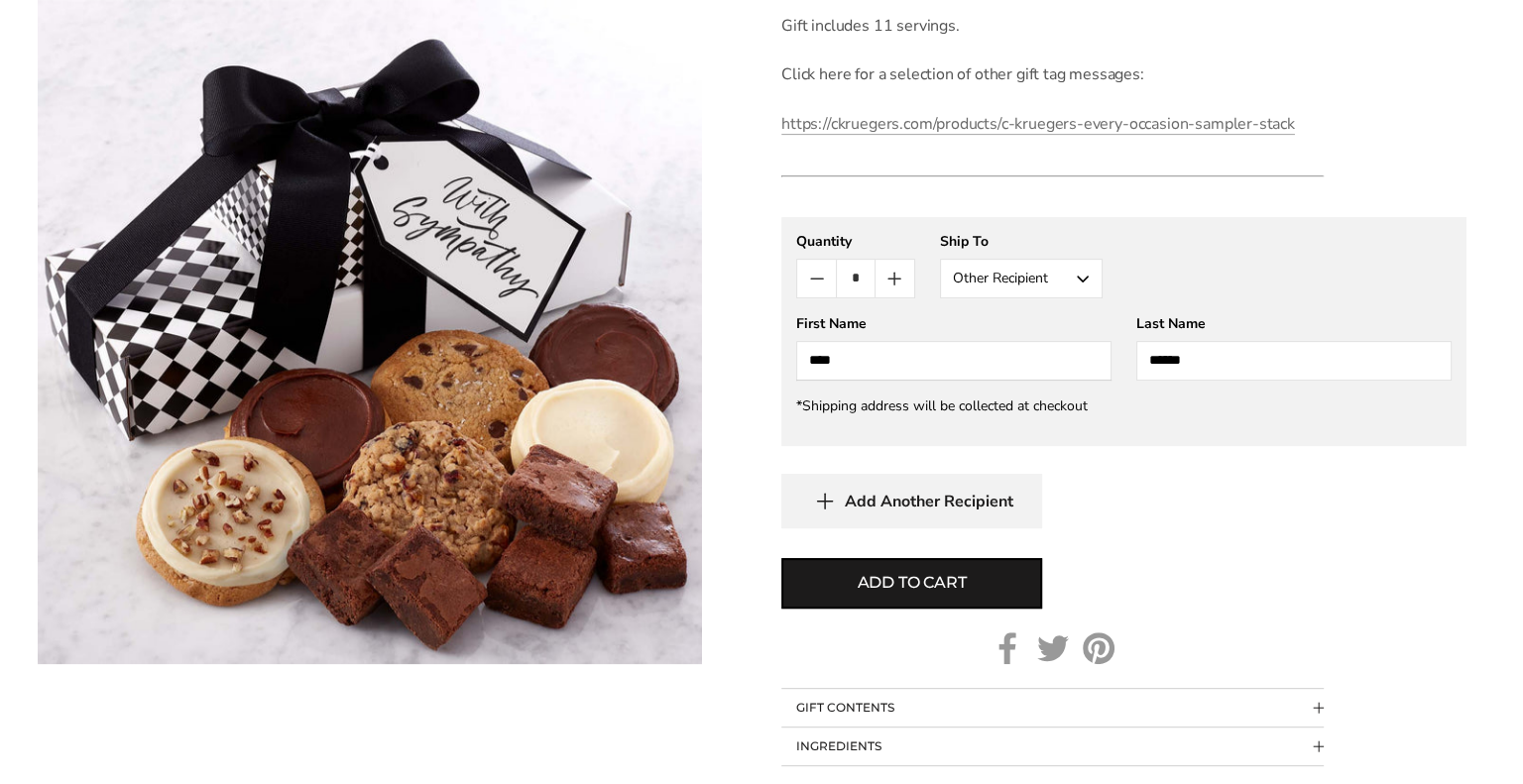 scroll, scrollTop: 740, scrollLeft: 0, axis: vertical 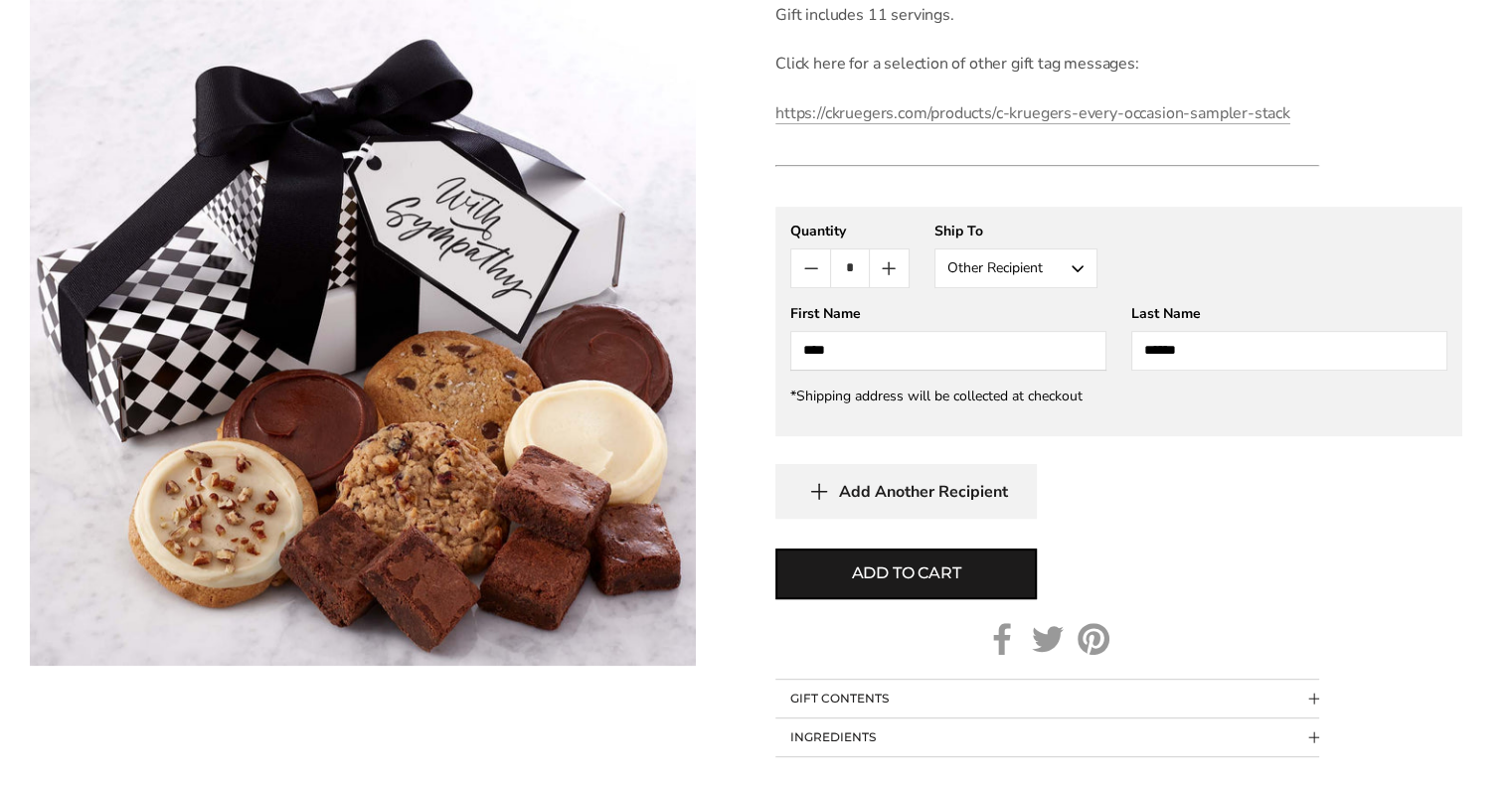 click on "Add to cart" at bounding box center [907, 573] 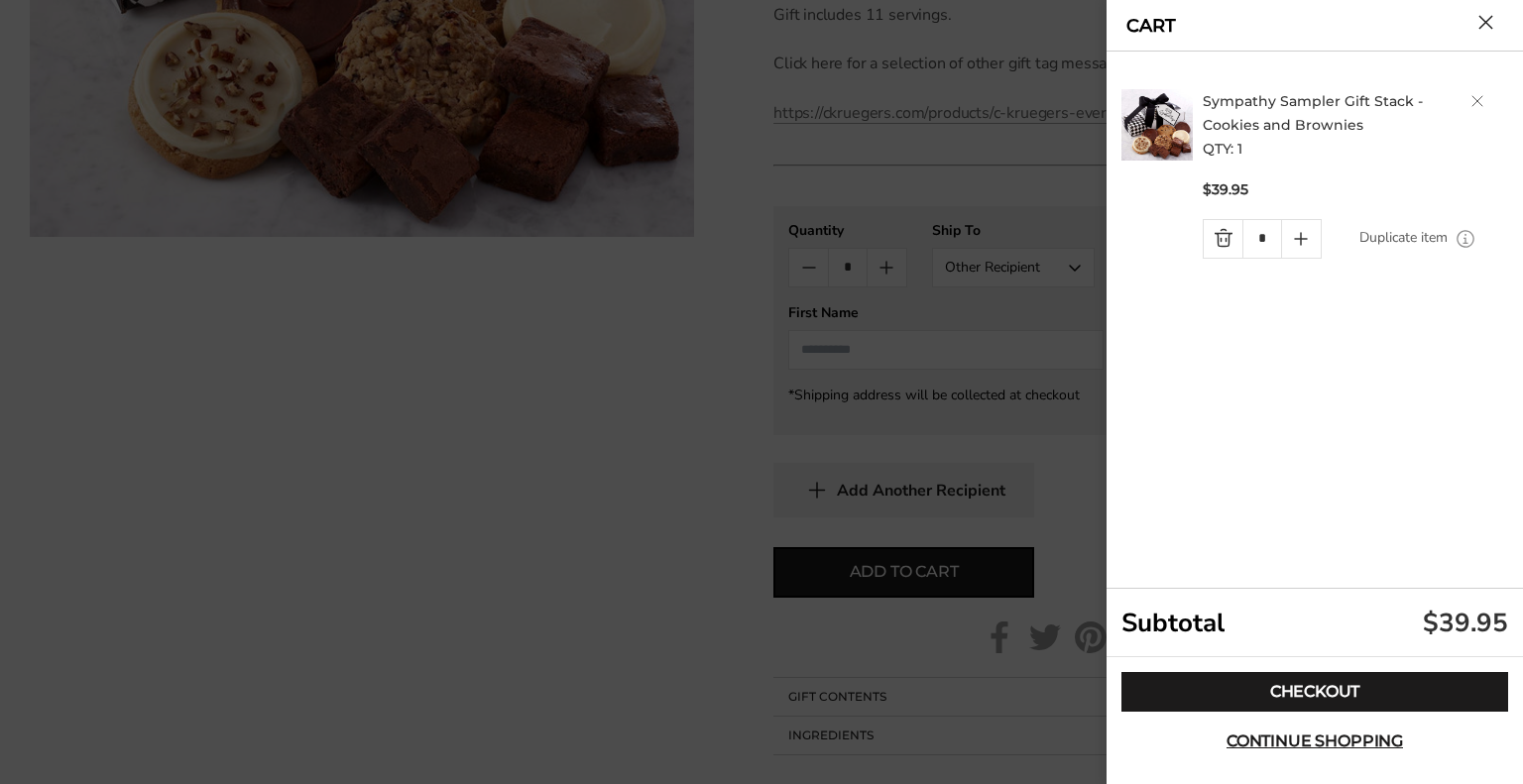 click on "Checkout" at bounding box center [1315, 692] 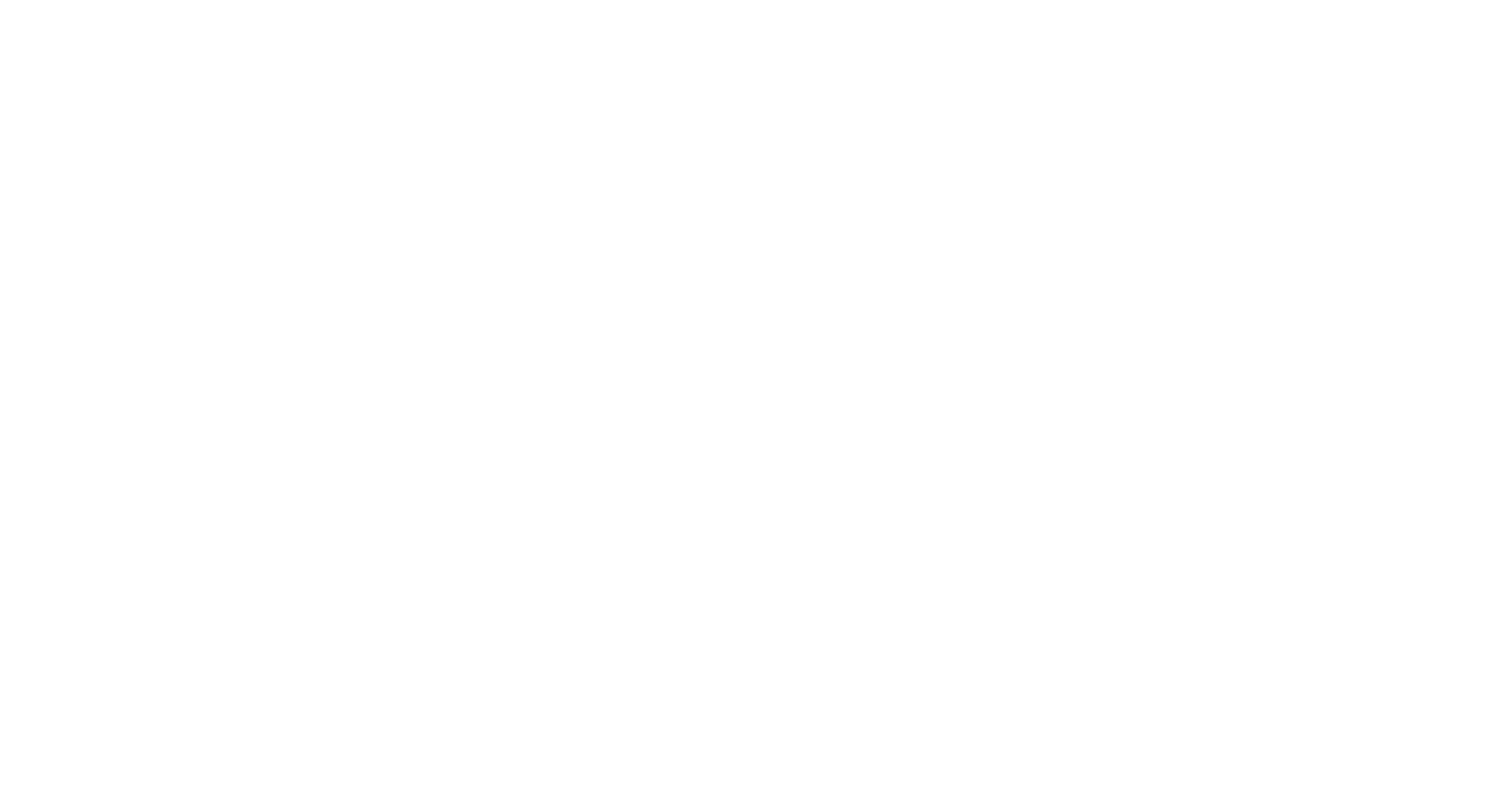 scroll, scrollTop: 0, scrollLeft: 0, axis: both 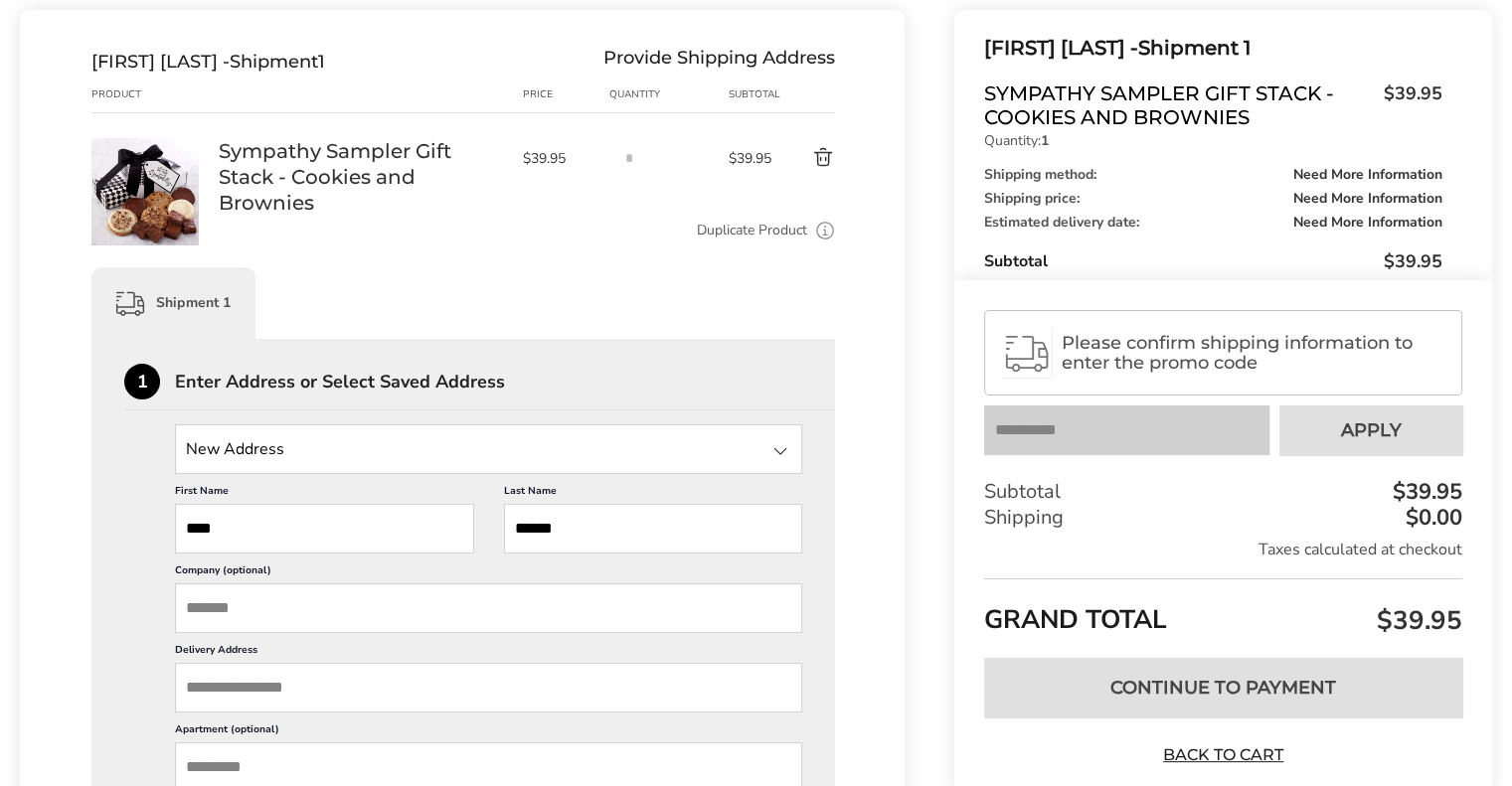 click at bounding box center [488, 449] 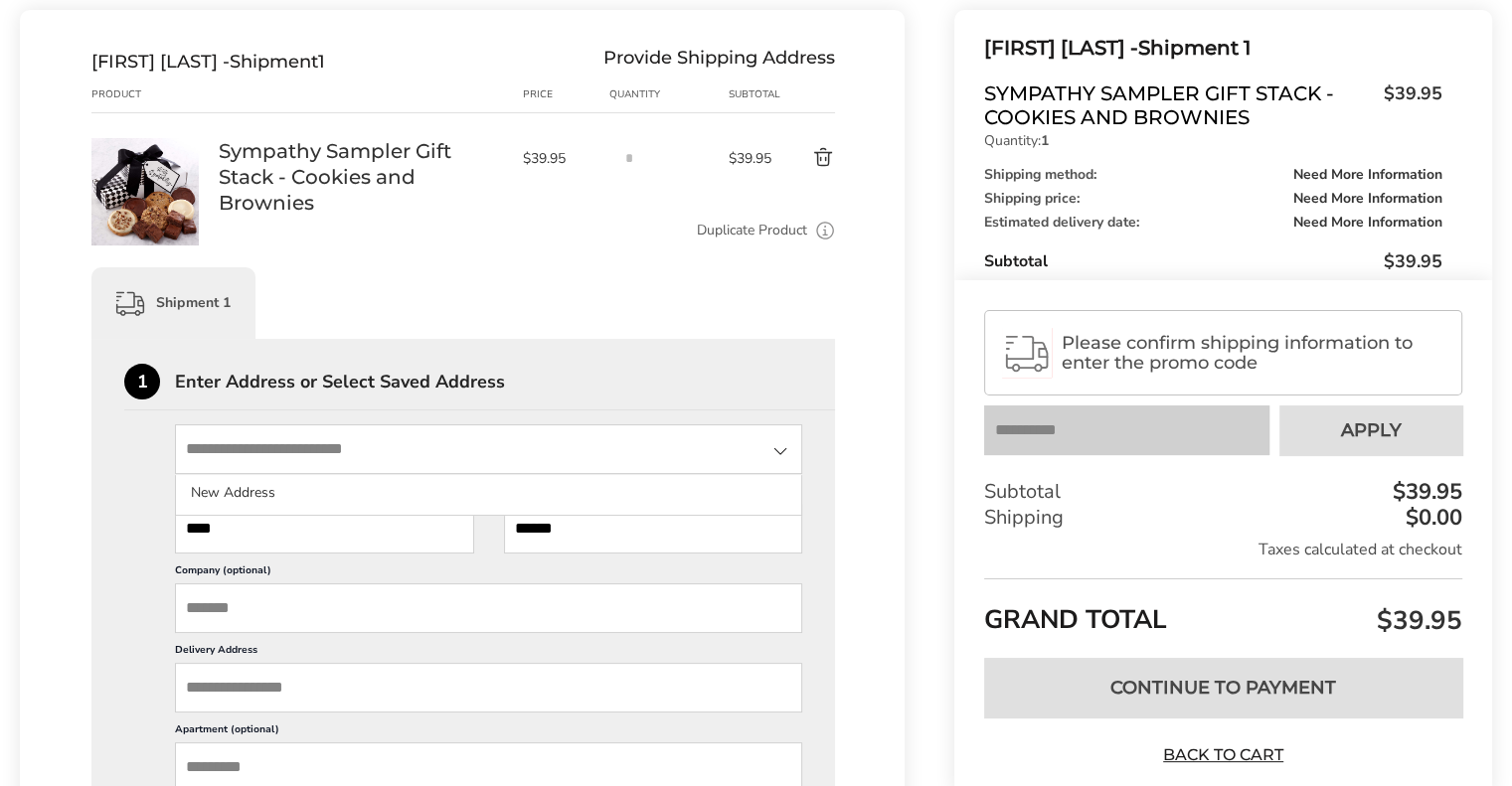 click on "Company (optional)" at bounding box center (488, 608) 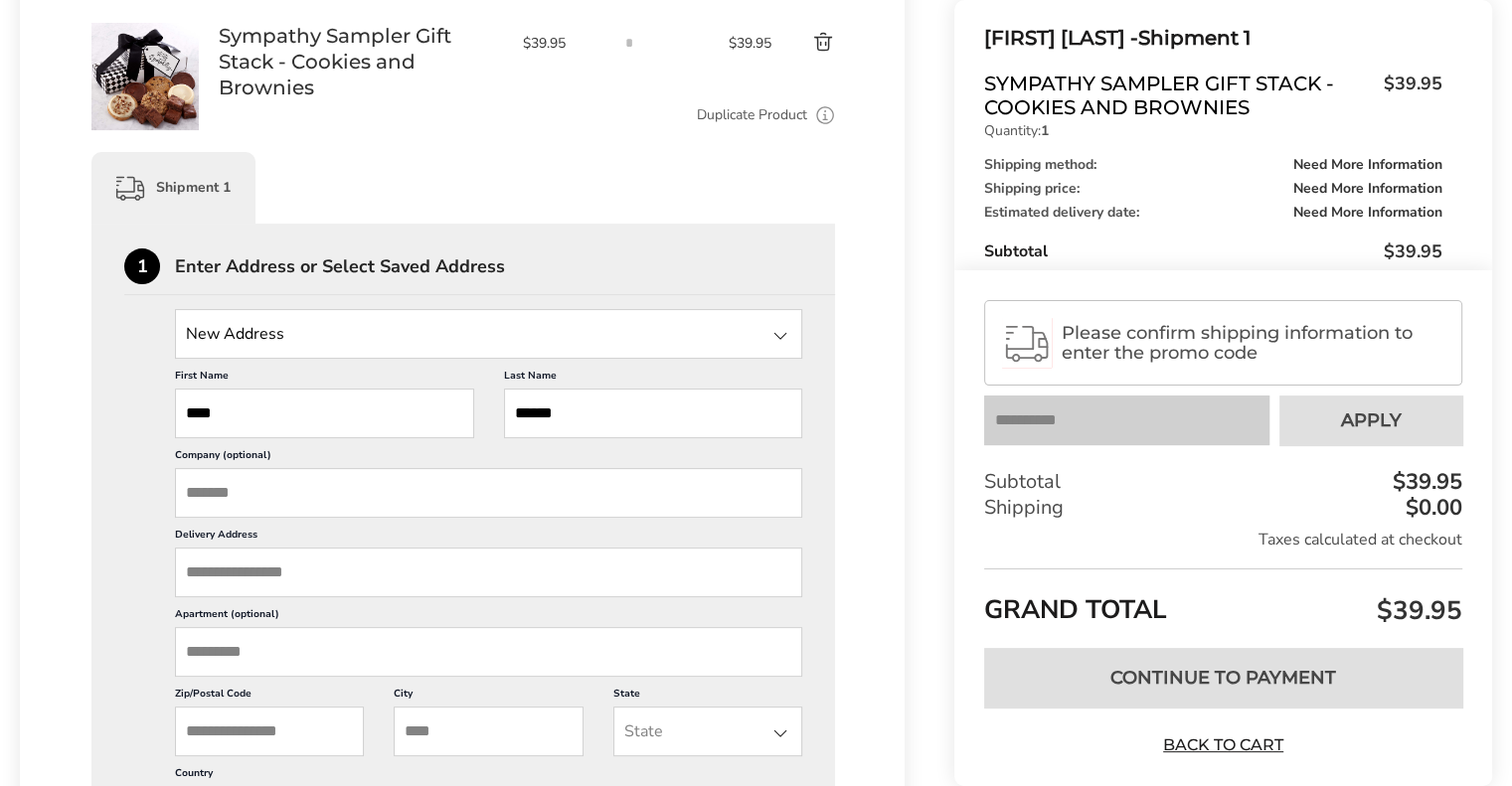 scroll, scrollTop: 377, scrollLeft: 0, axis: vertical 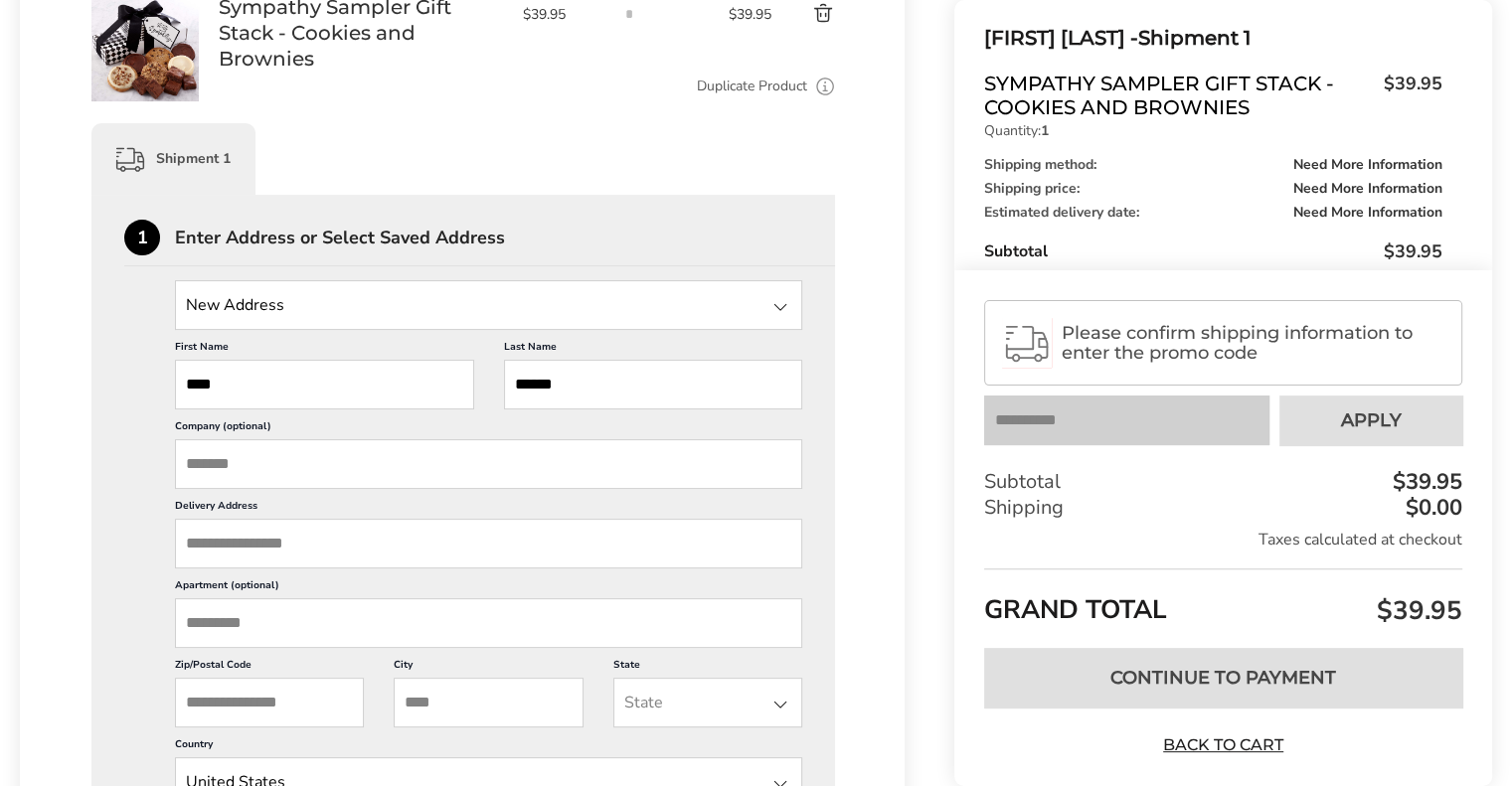 click on "Delivery Address" at bounding box center [488, 544] 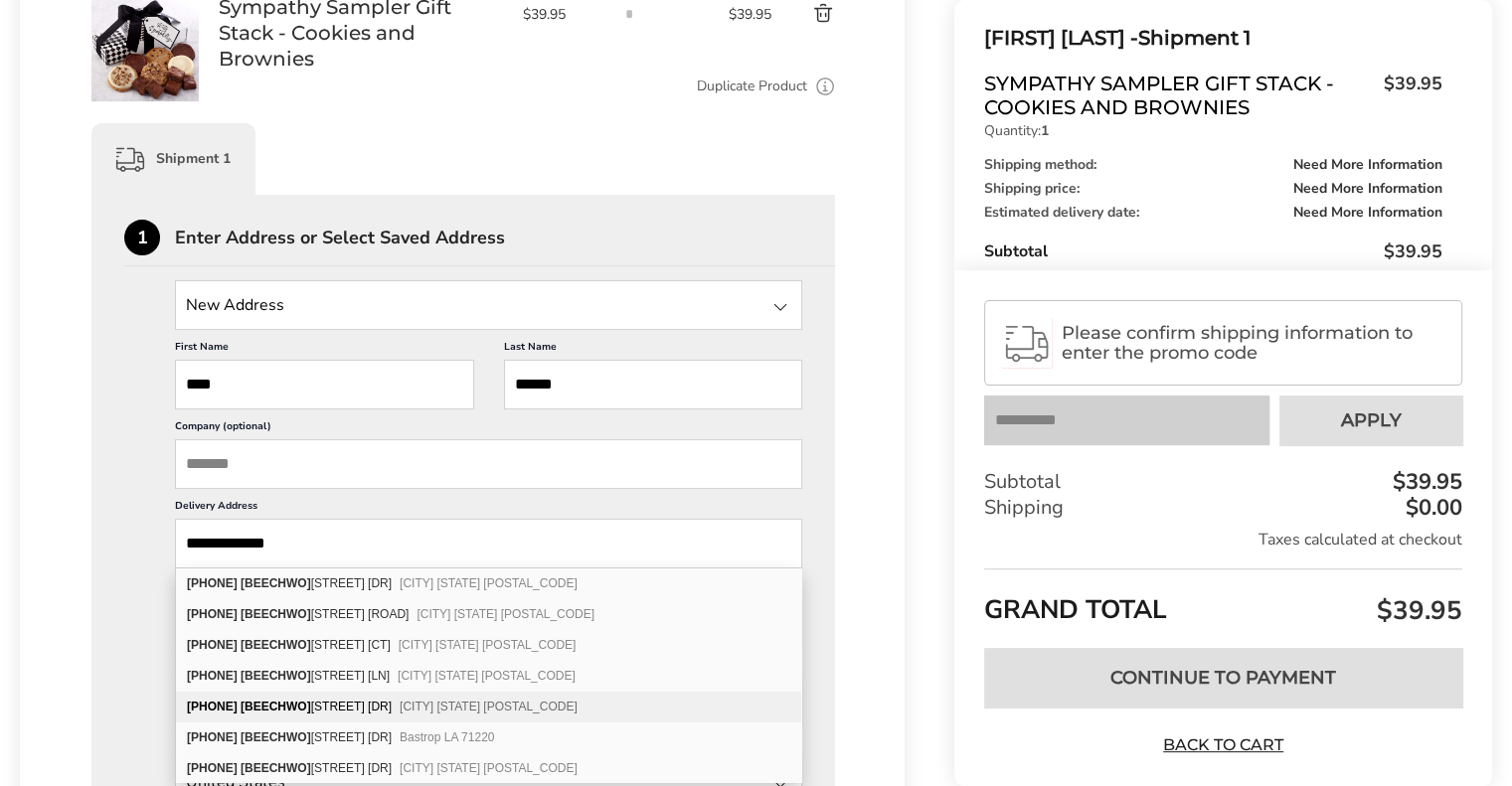 click on "[CITY] [STATE] [POSTAL_CODE]" at bounding box center [488, 707] 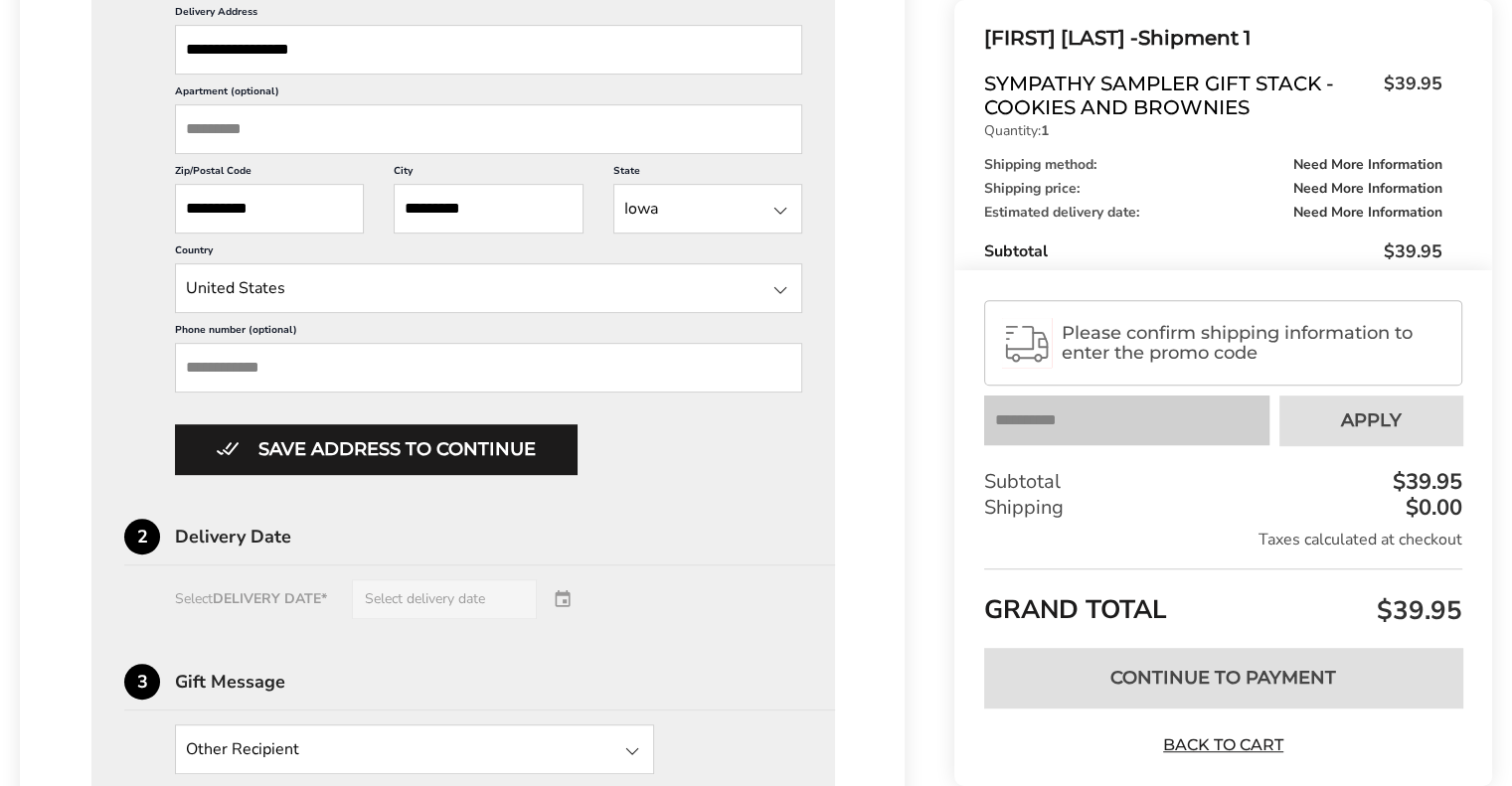 scroll, scrollTop: 870, scrollLeft: 0, axis: vertical 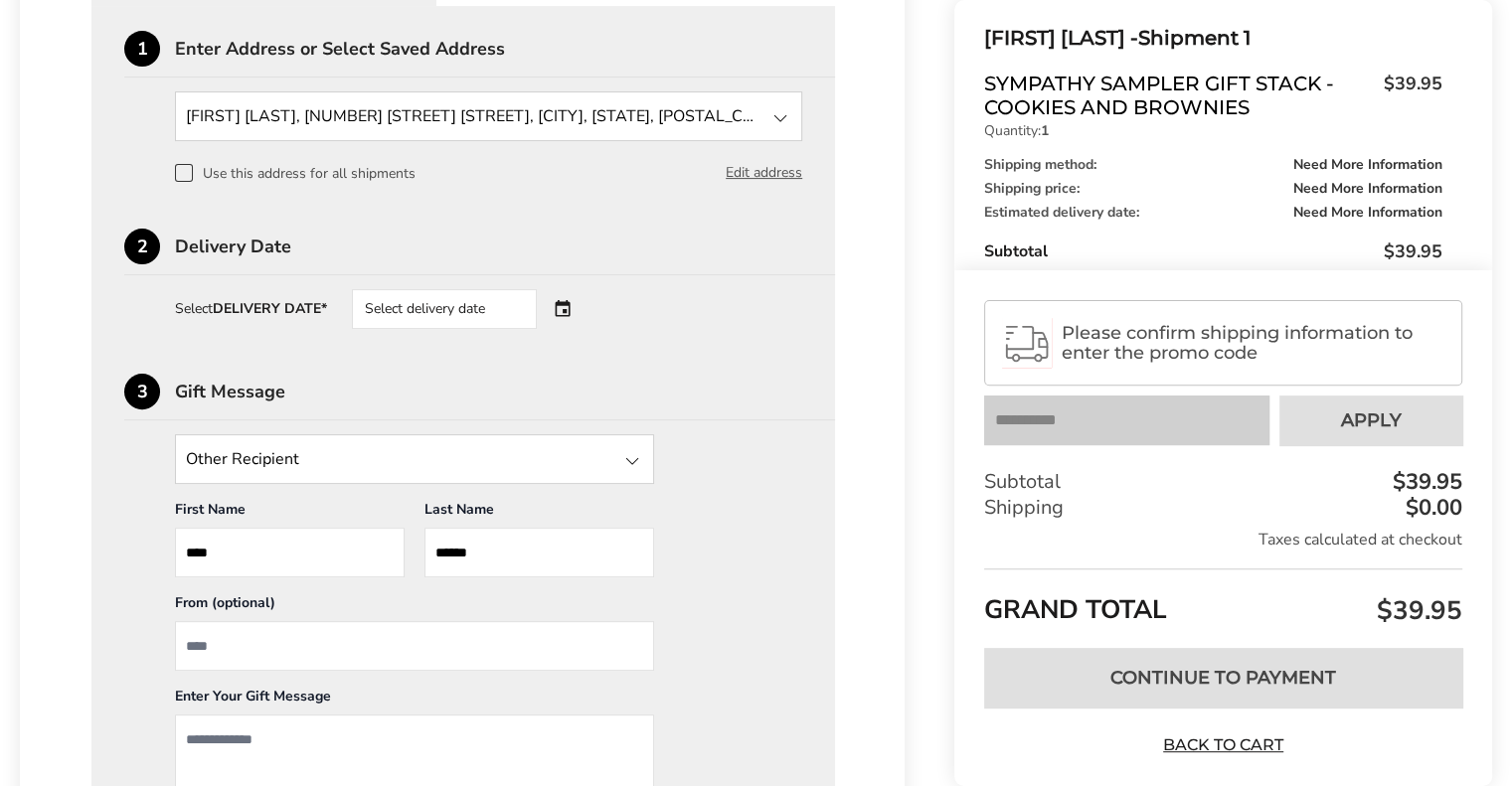 click on "Select delivery date" at bounding box center (472, 309) 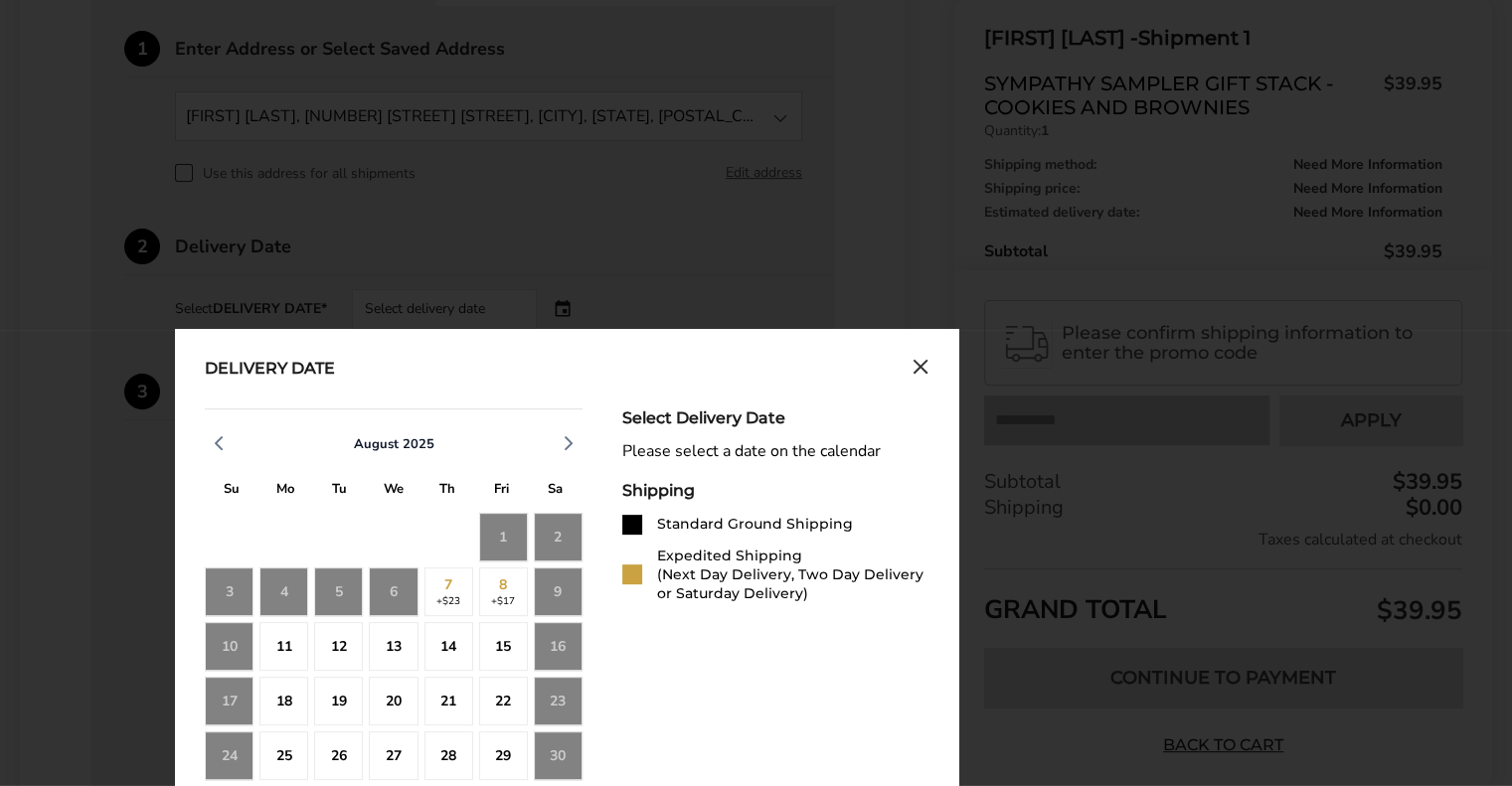 scroll, scrollTop: 656, scrollLeft: 0, axis: vertical 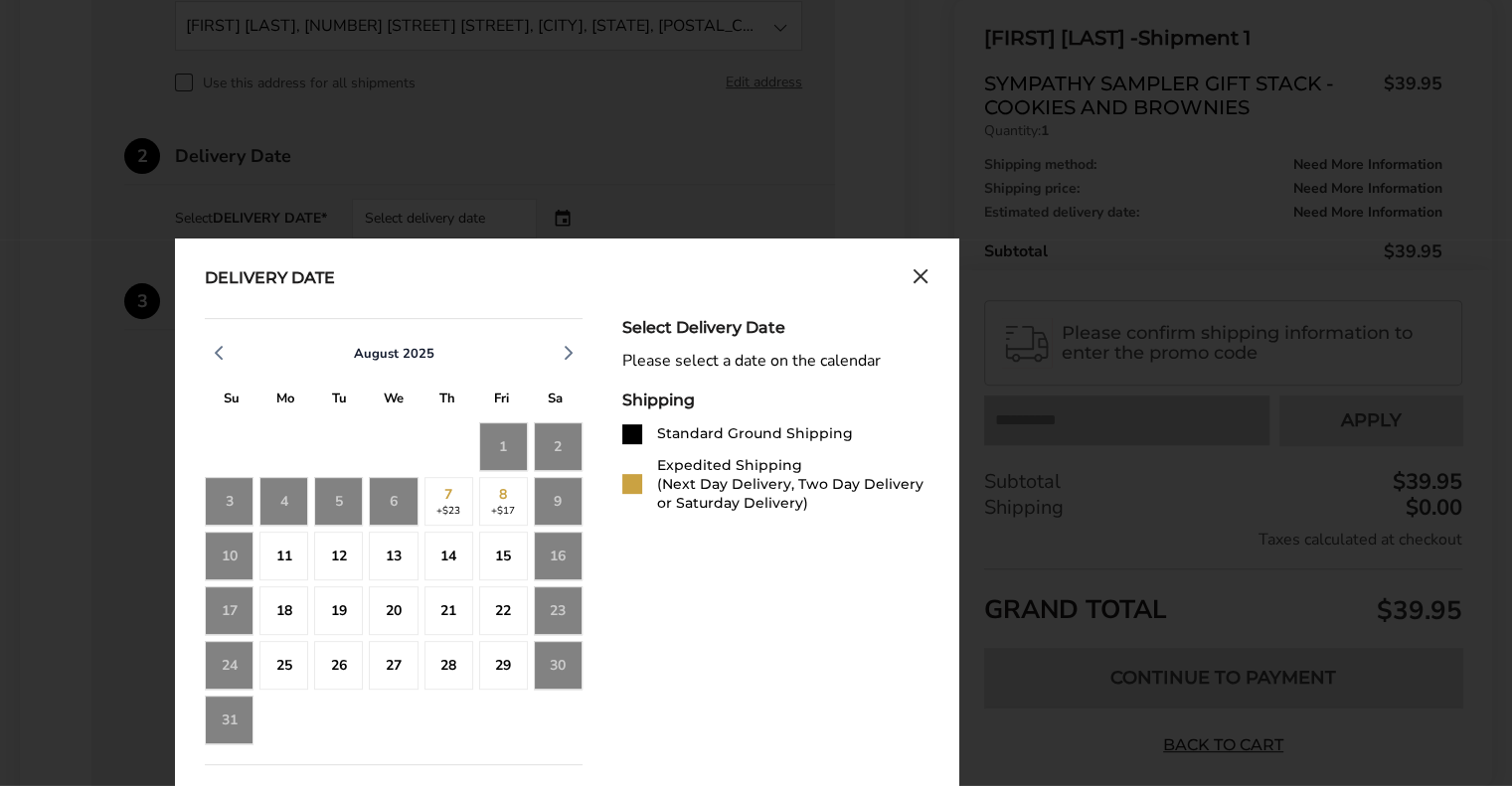 click on "6" 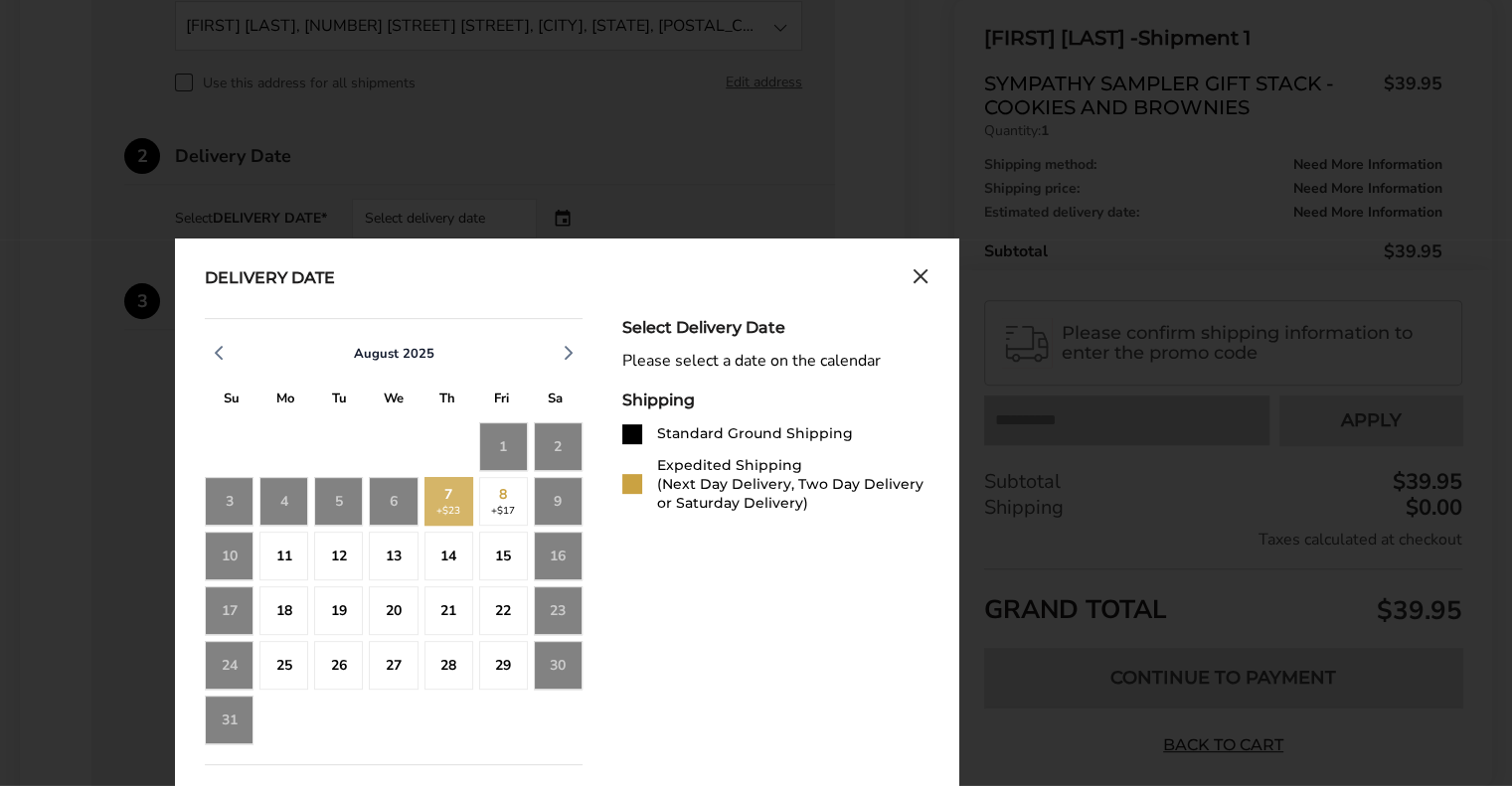 click on "7  +$23" 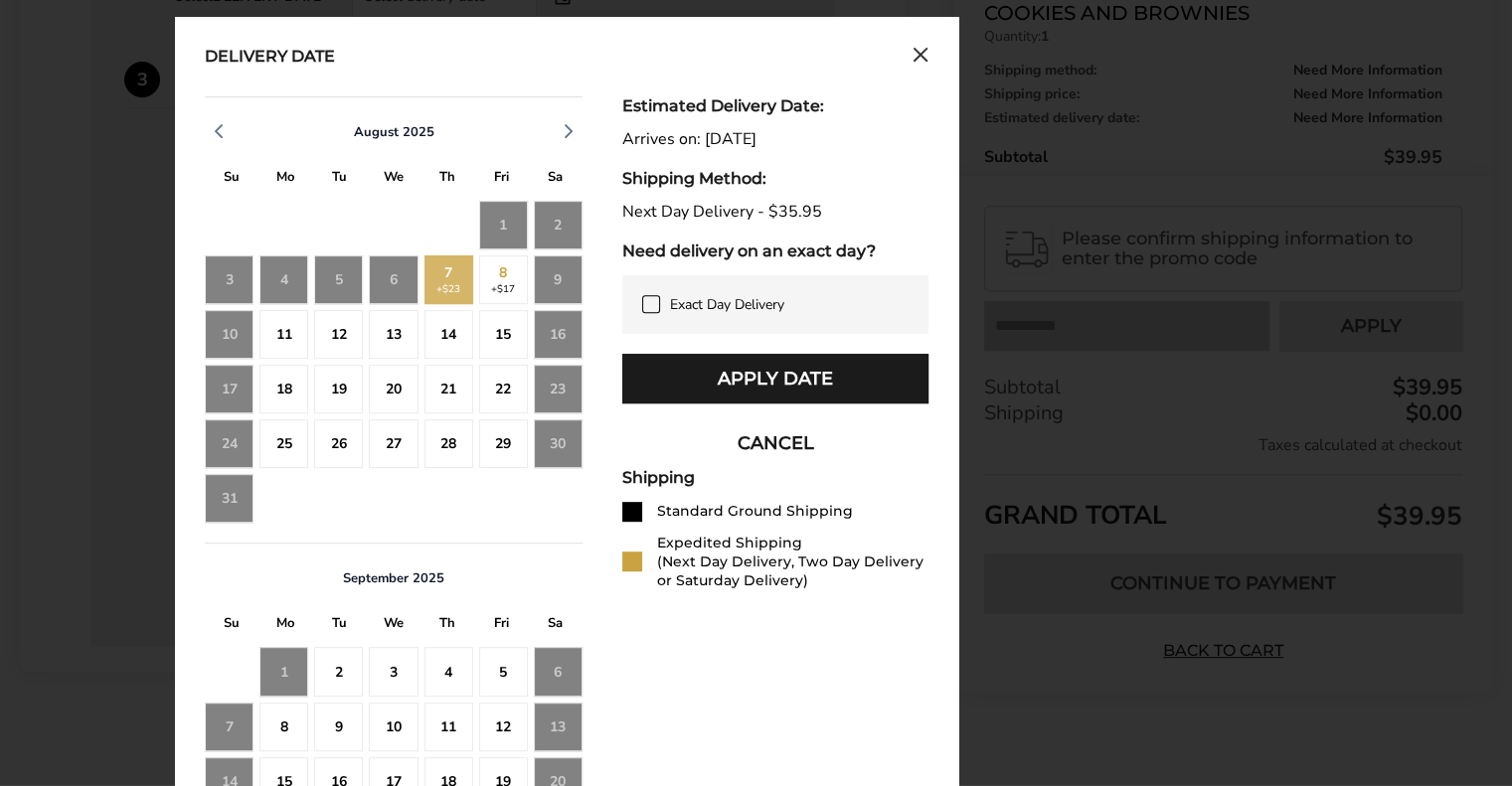 scroll, scrollTop: 879, scrollLeft: 0, axis: vertical 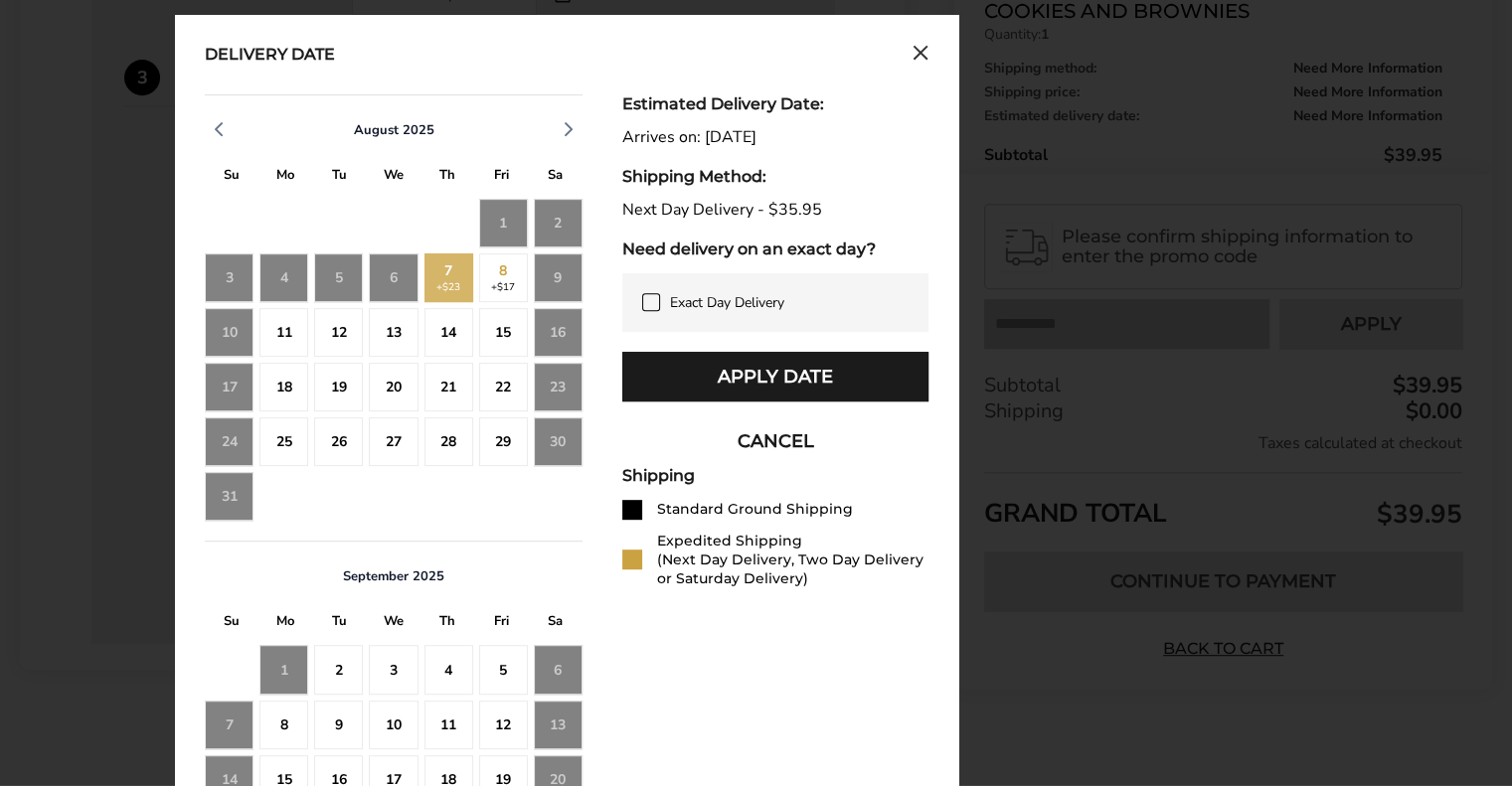 click 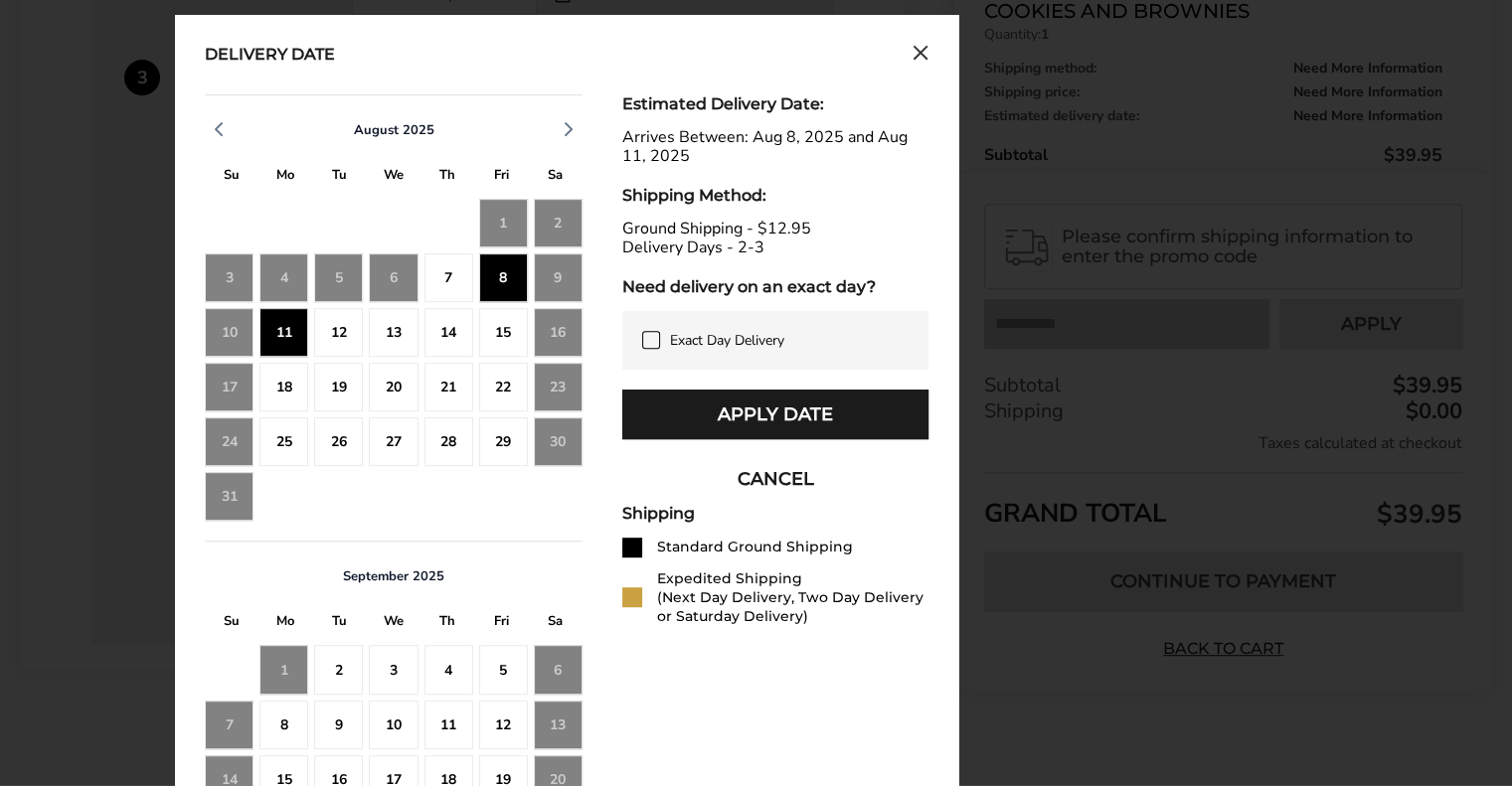 click on "7" 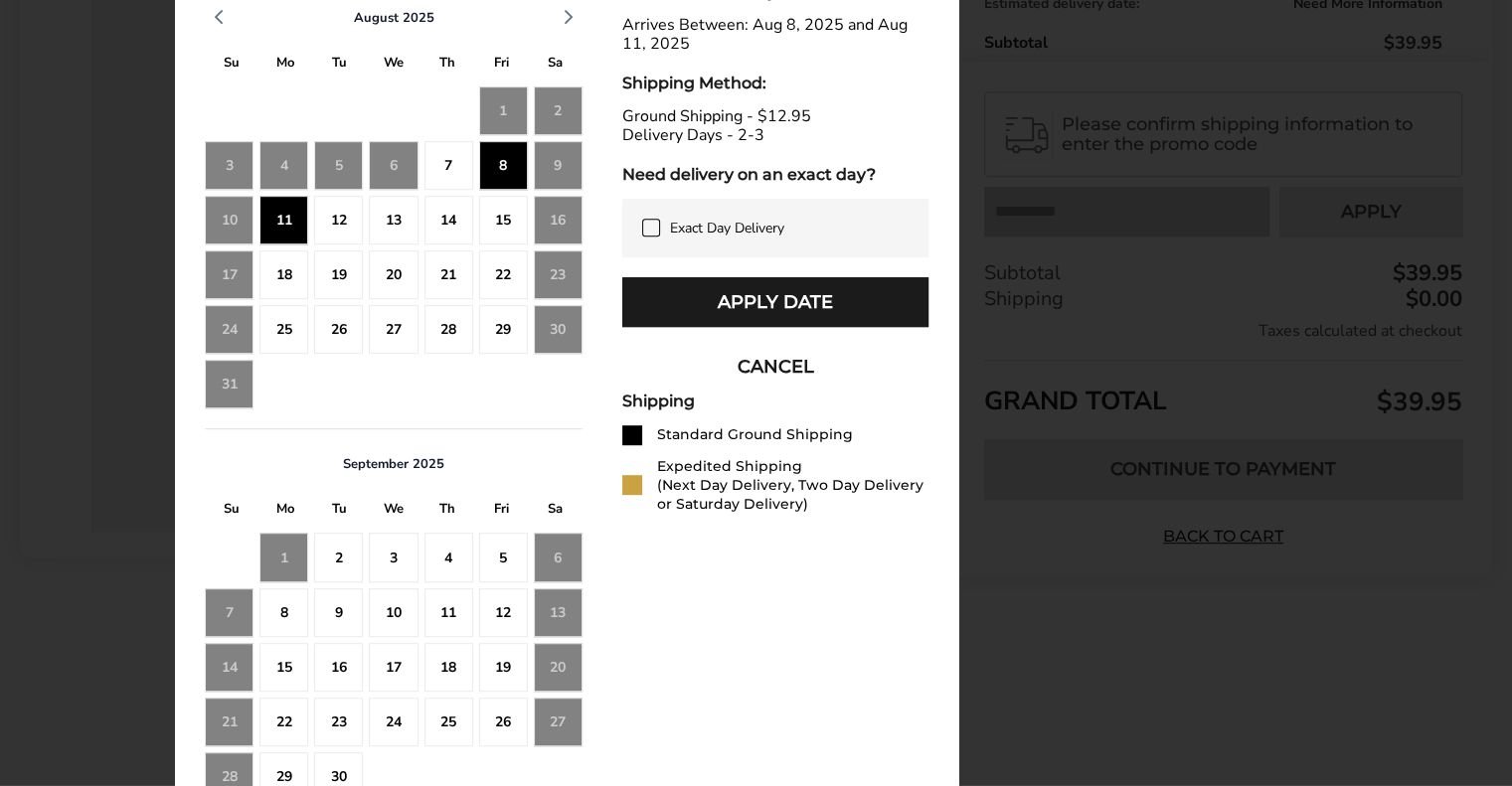 scroll, scrollTop: 1053, scrollLeft: 0, axis: vertical 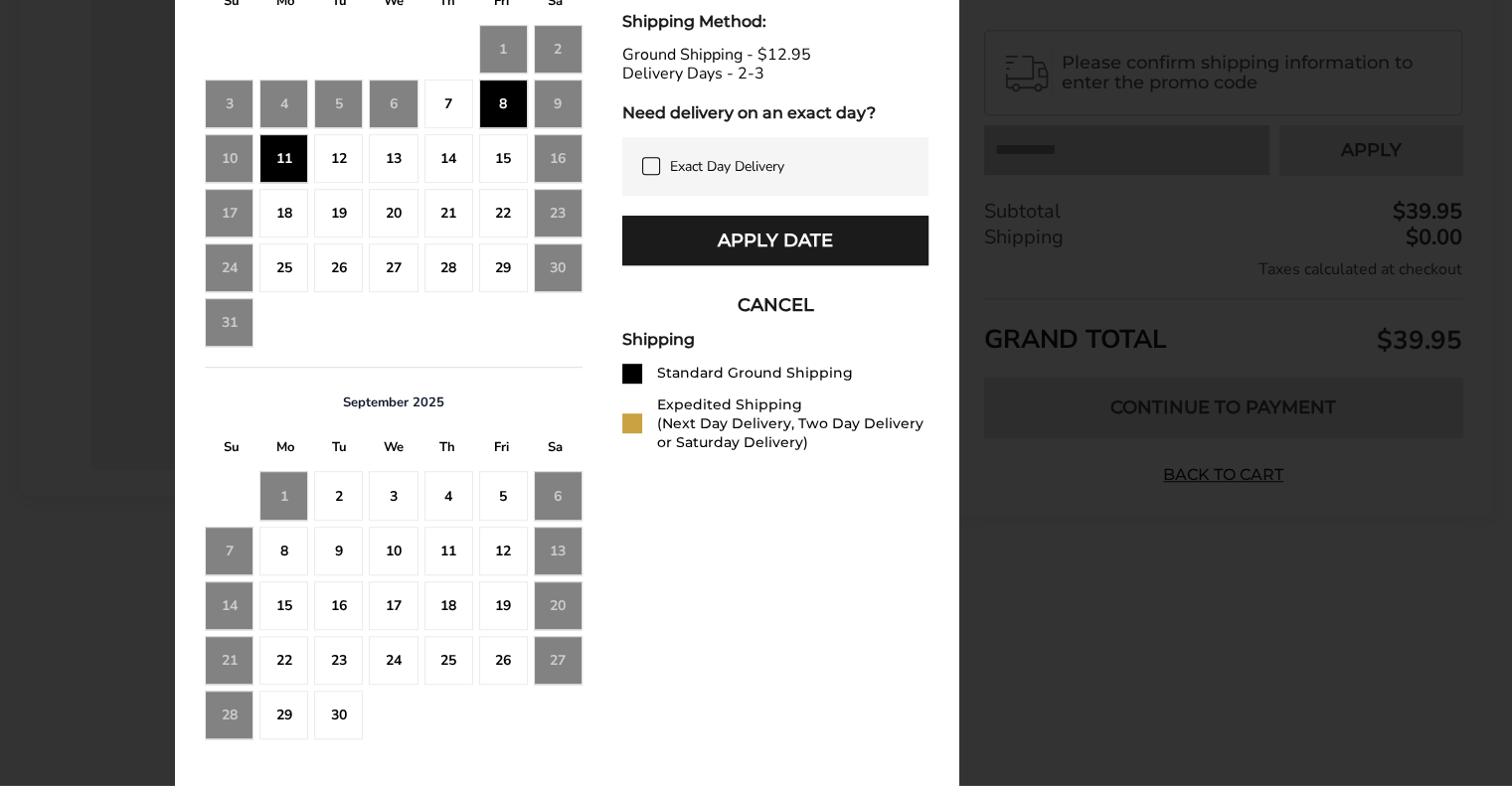click on "7" 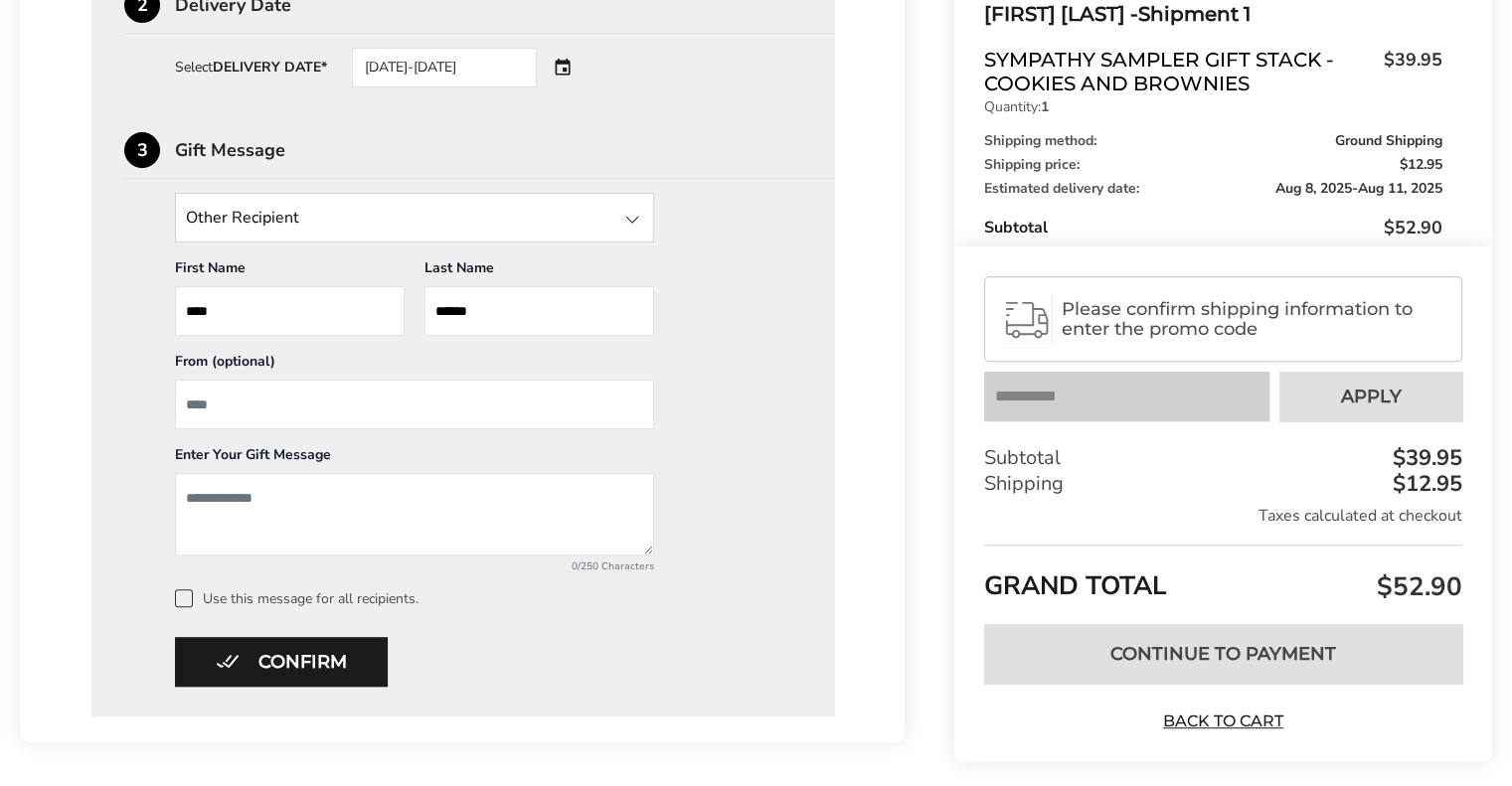 scroll, scrollTop: 807, scrollLeft: 0, axis: vertical 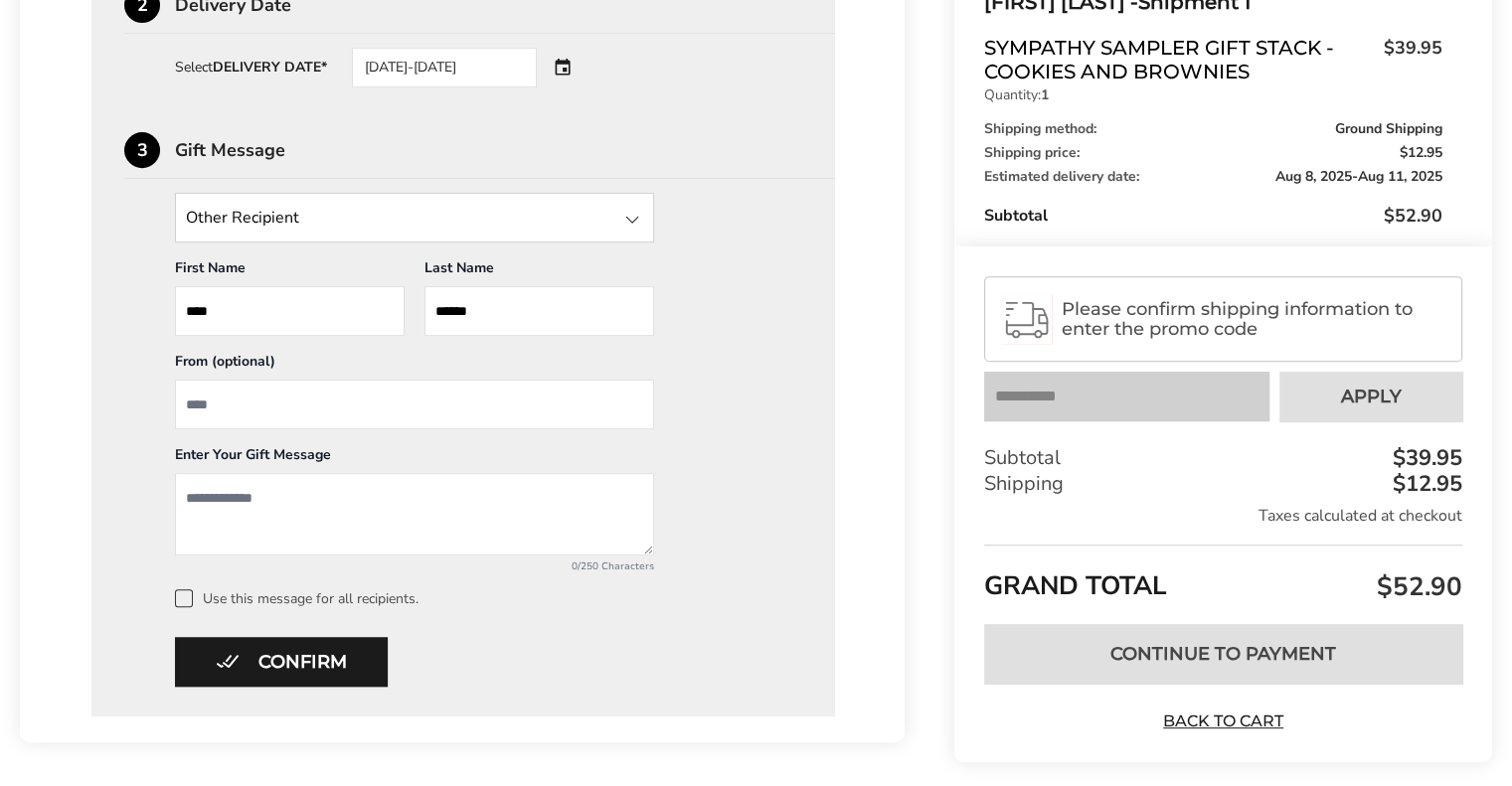 click at bounding box center [415, 404] 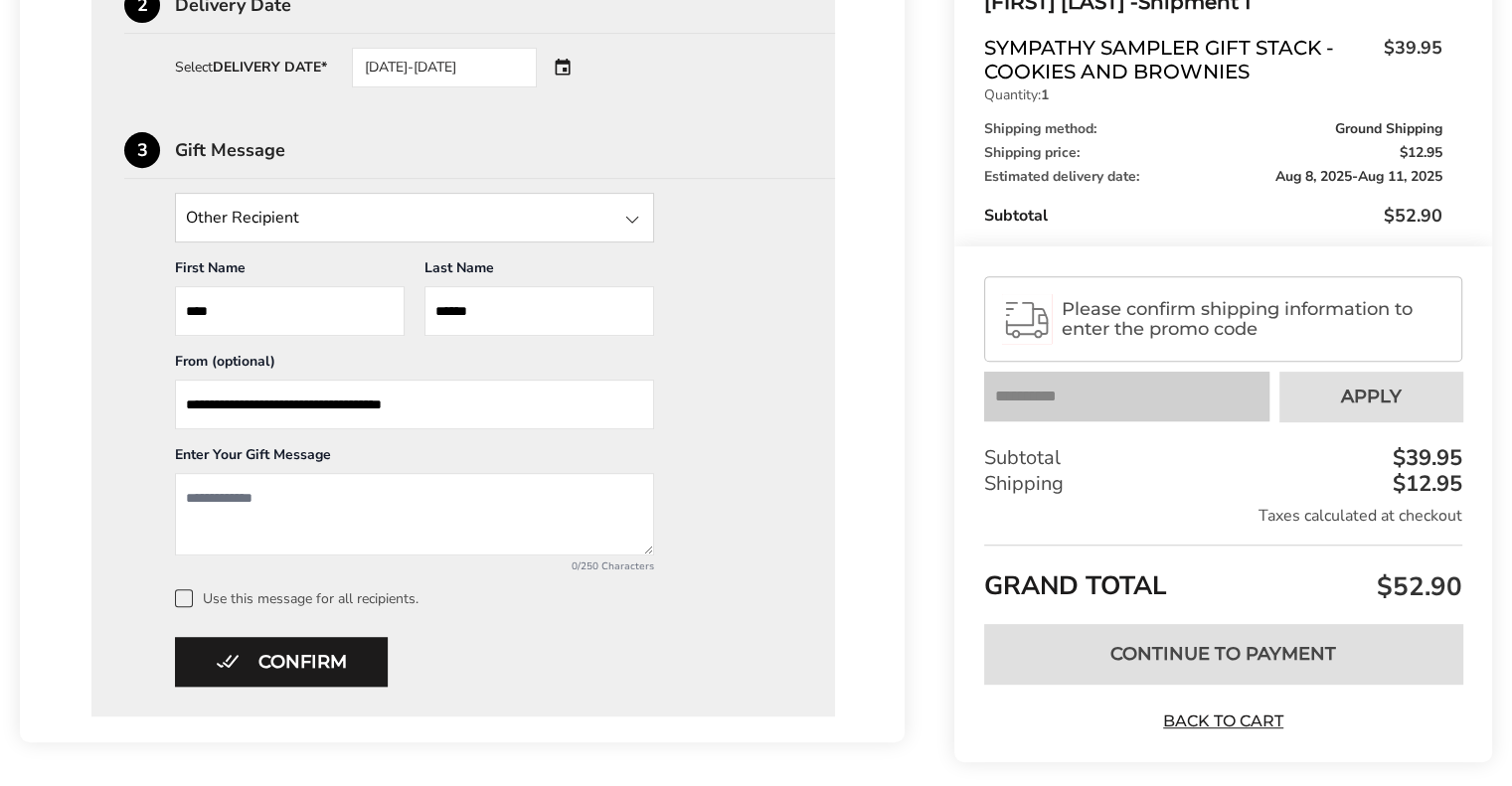 type on "**********" 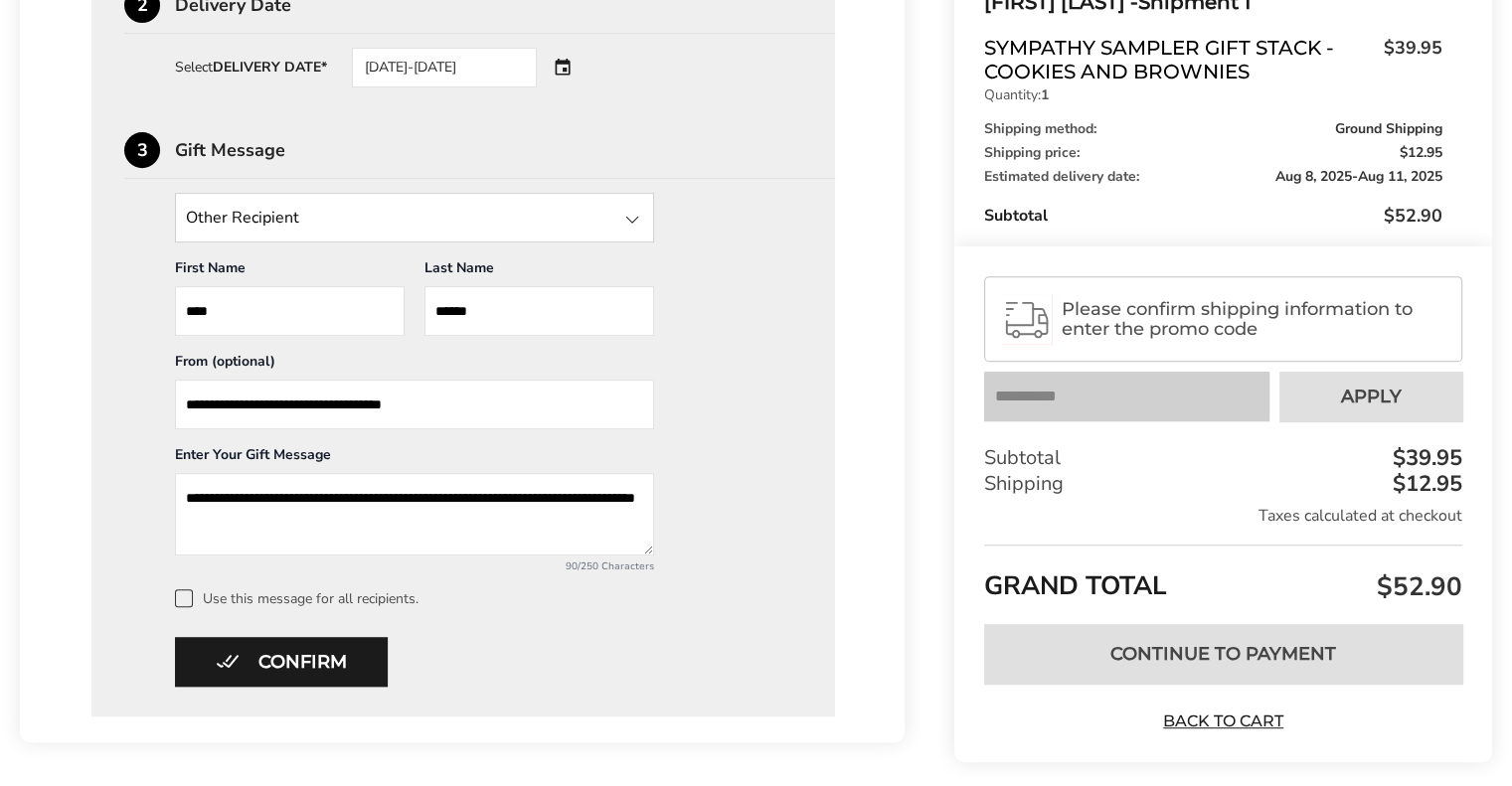 type on "**********" 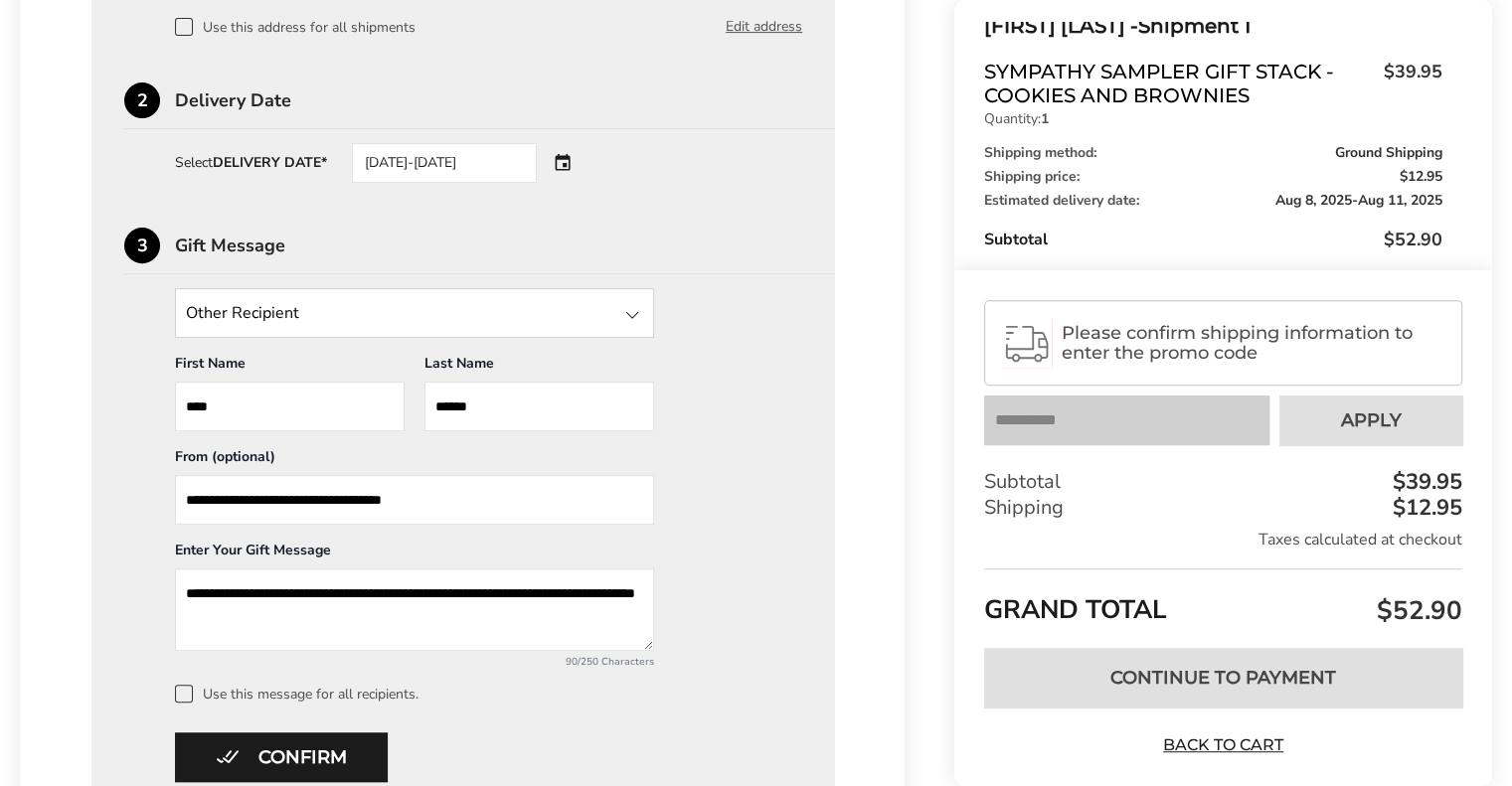 scroll, scrollTop: 890, scrollLeft: 0, axis: vertical 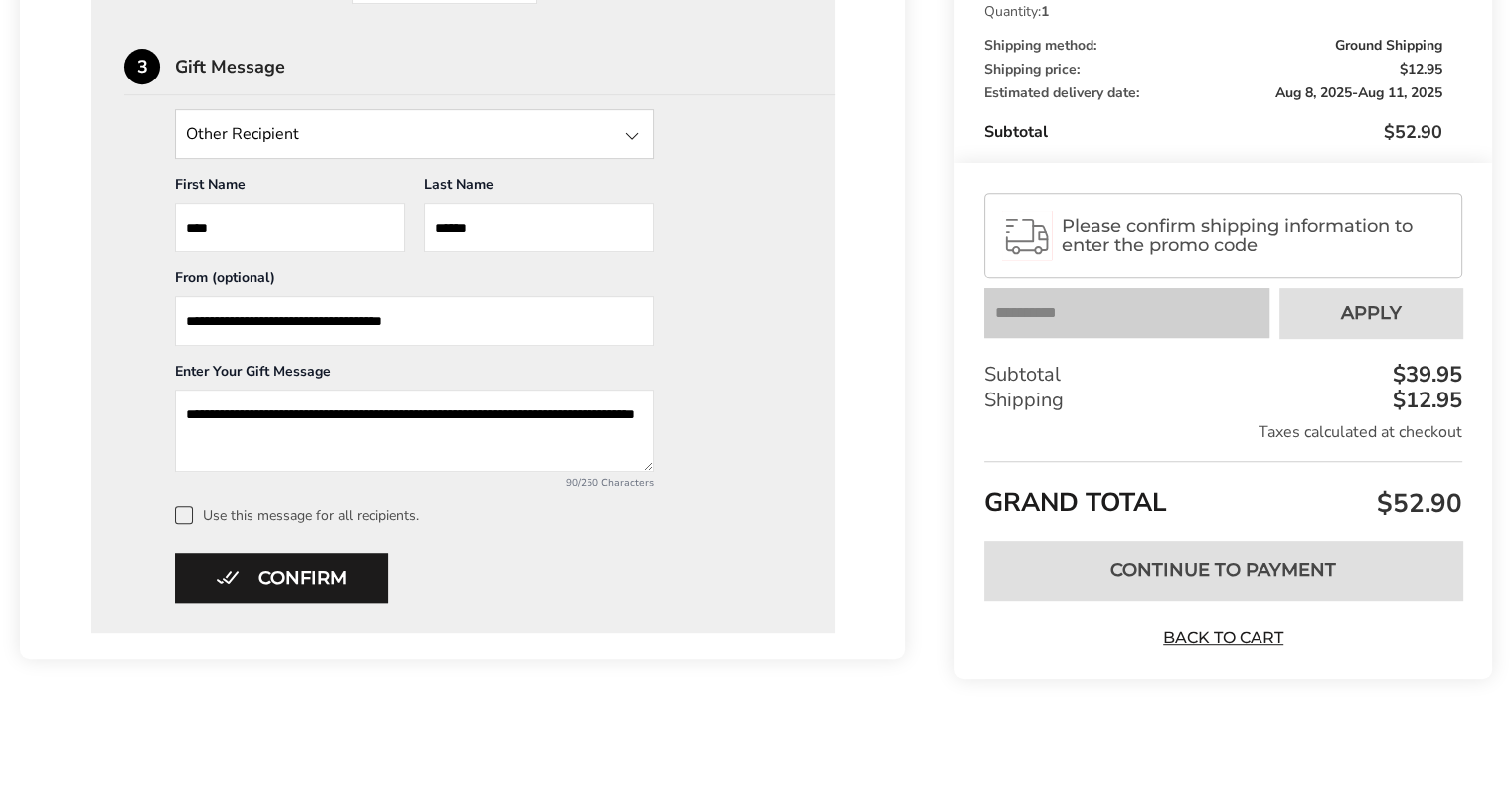 click on "Use this message for all recipients." at bounding box center [488, 515] 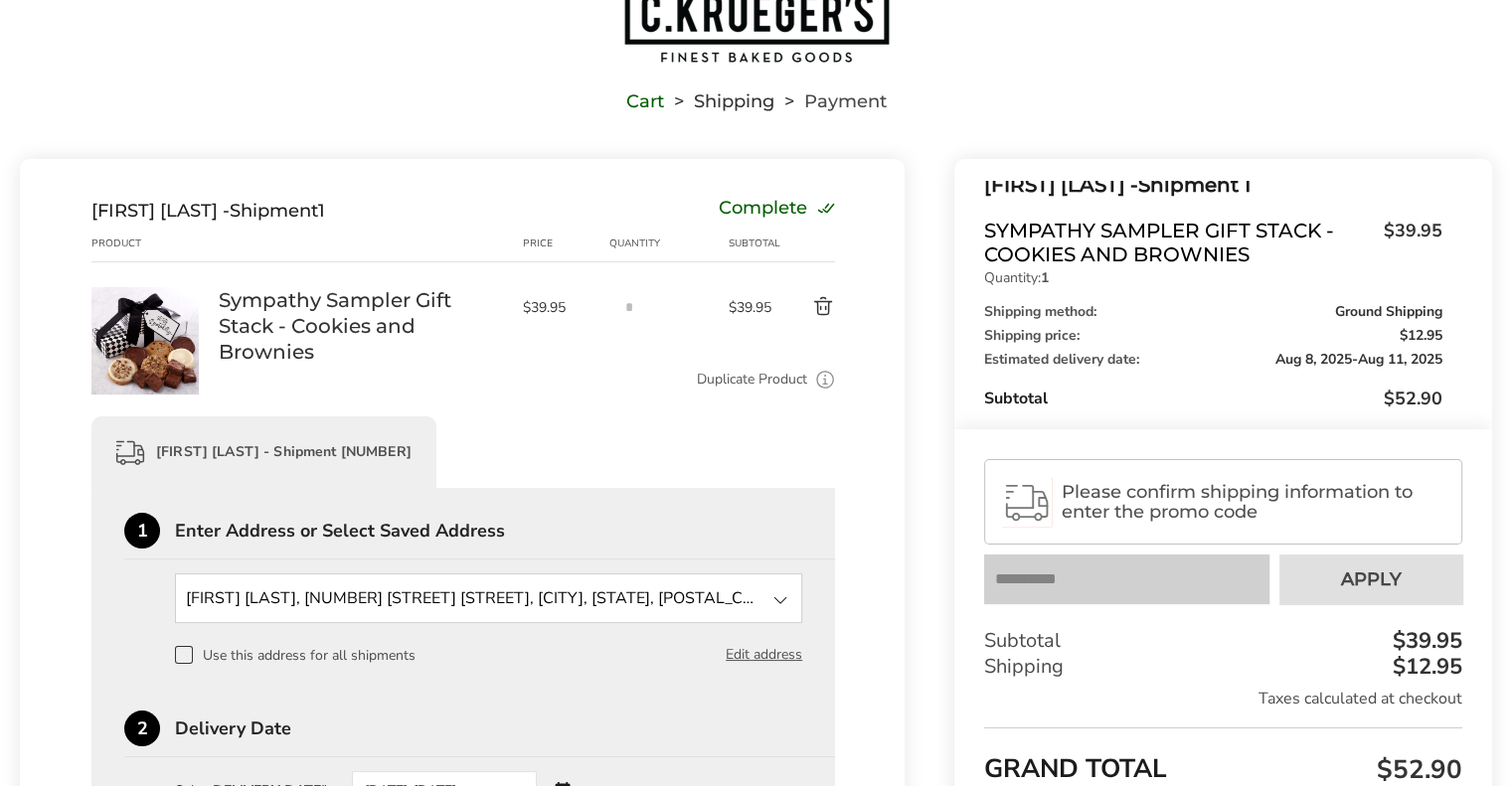 scroll, scrollTop: 0, scrollLeft: 0, axis: both 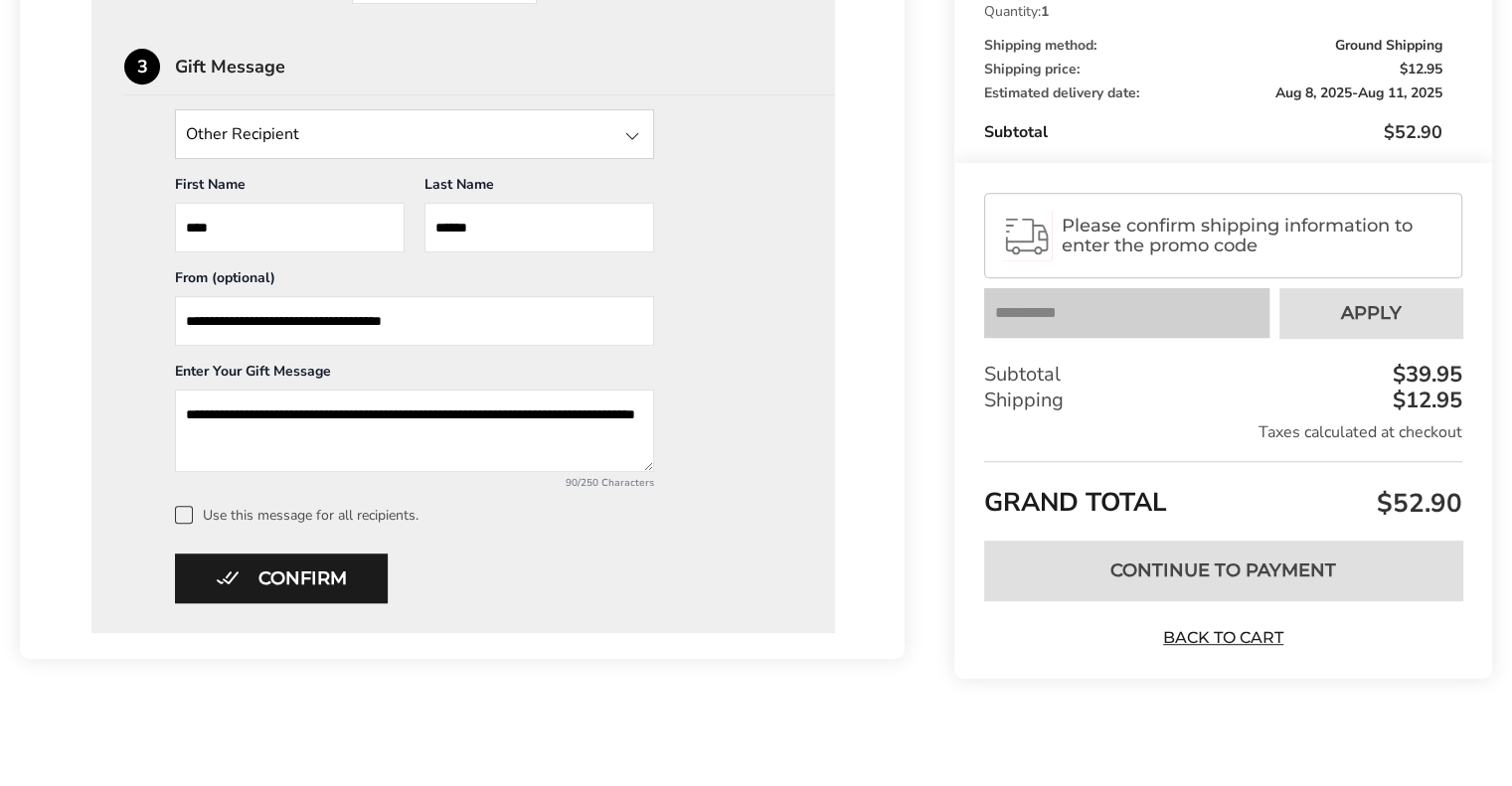 click on "Confirm  * Please fill in all required fields to confirm" at bounding box center [463, 578] 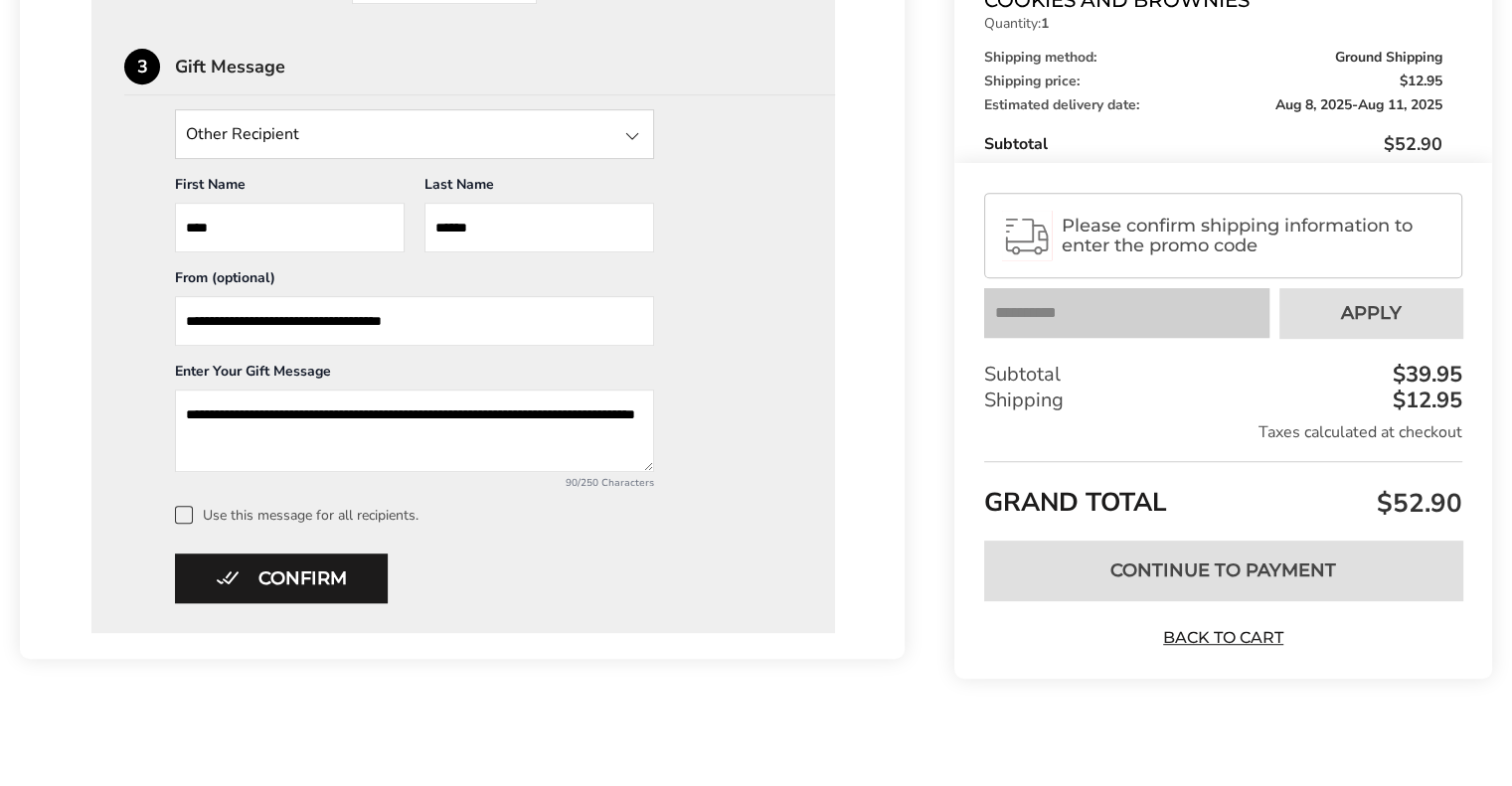 scroll, scrollTop: 268, scrollLeft: 0, axis: vertical 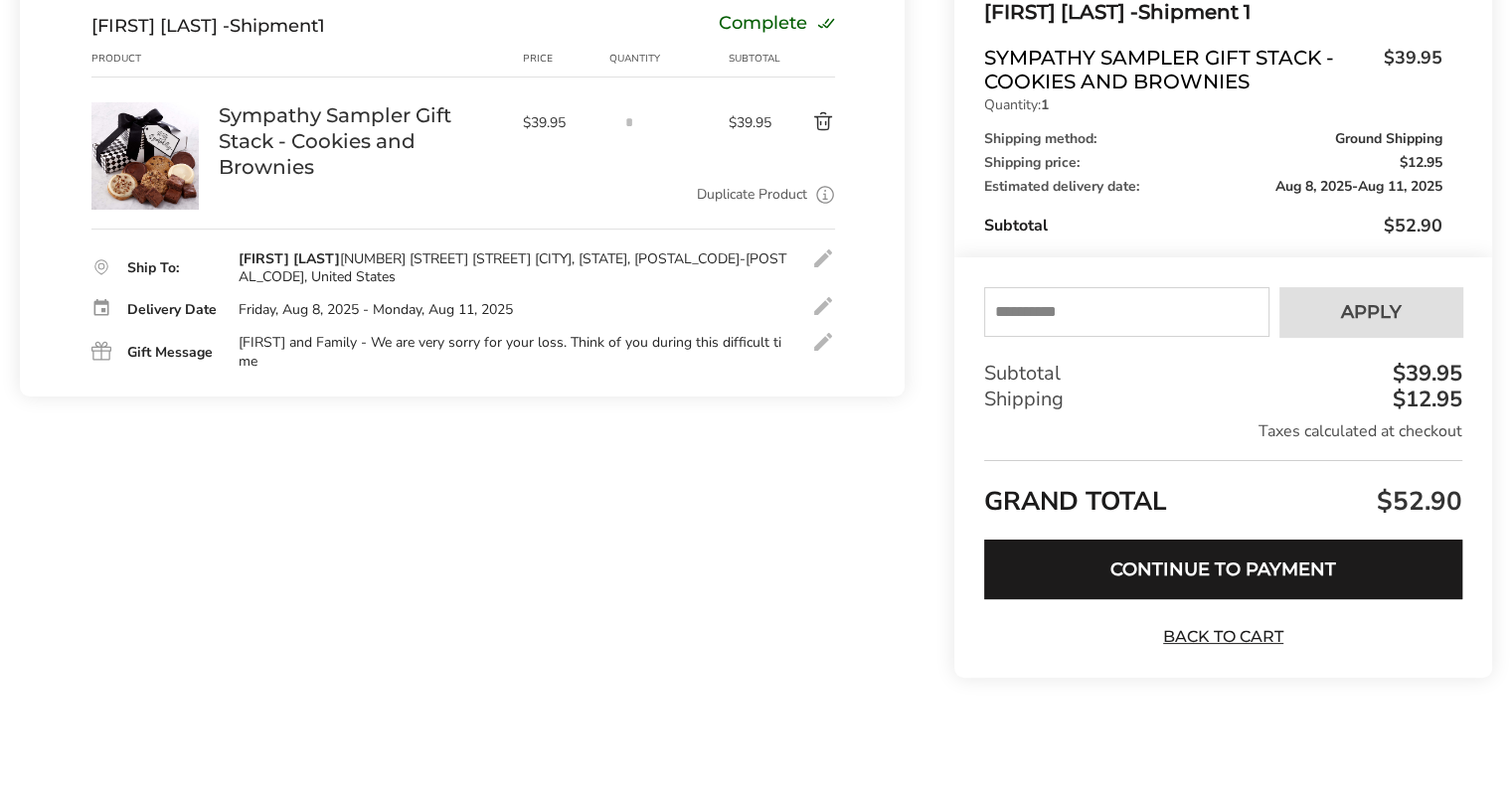 click at bounding box center [1126, 312] 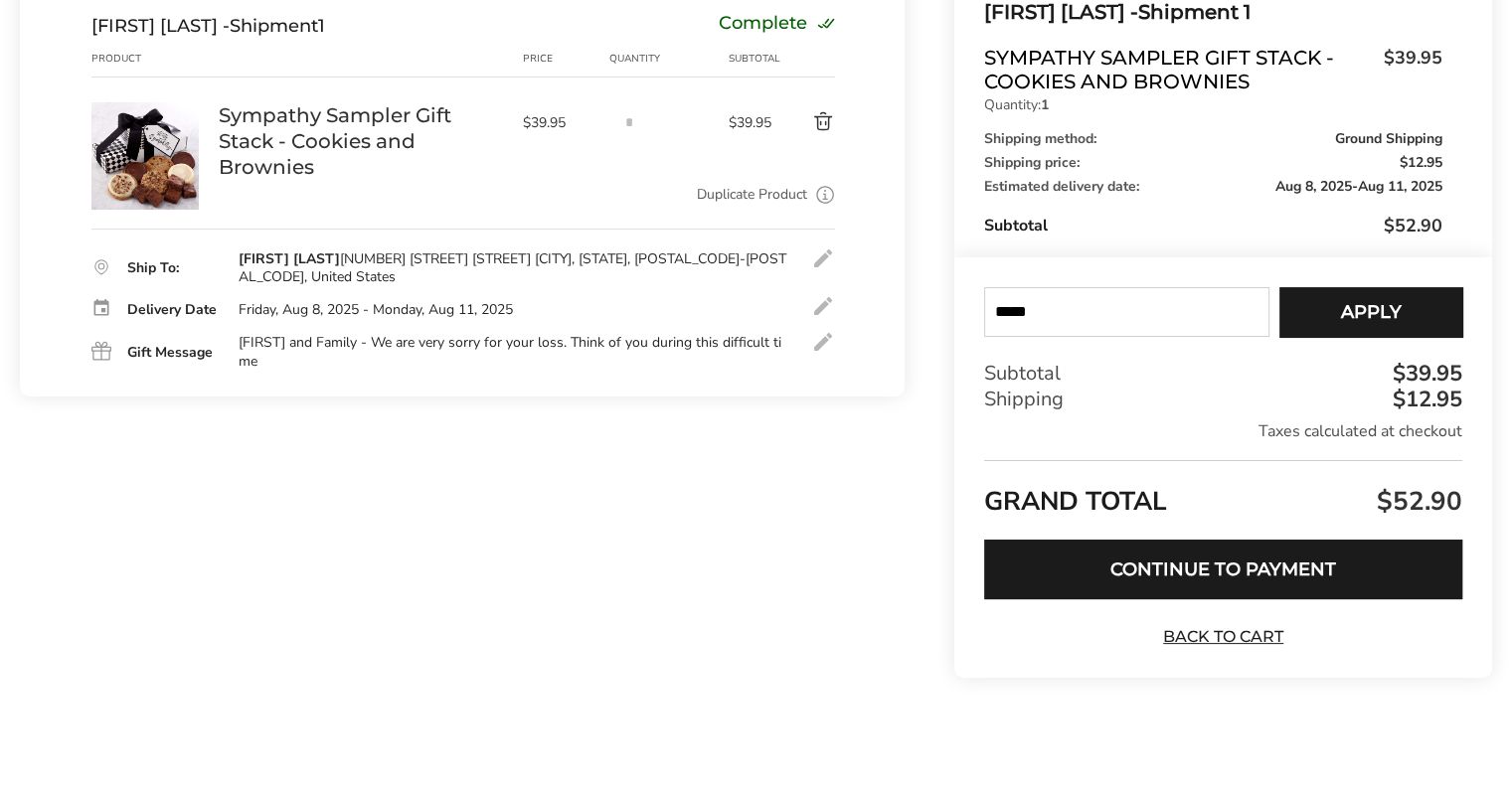type on "*****" 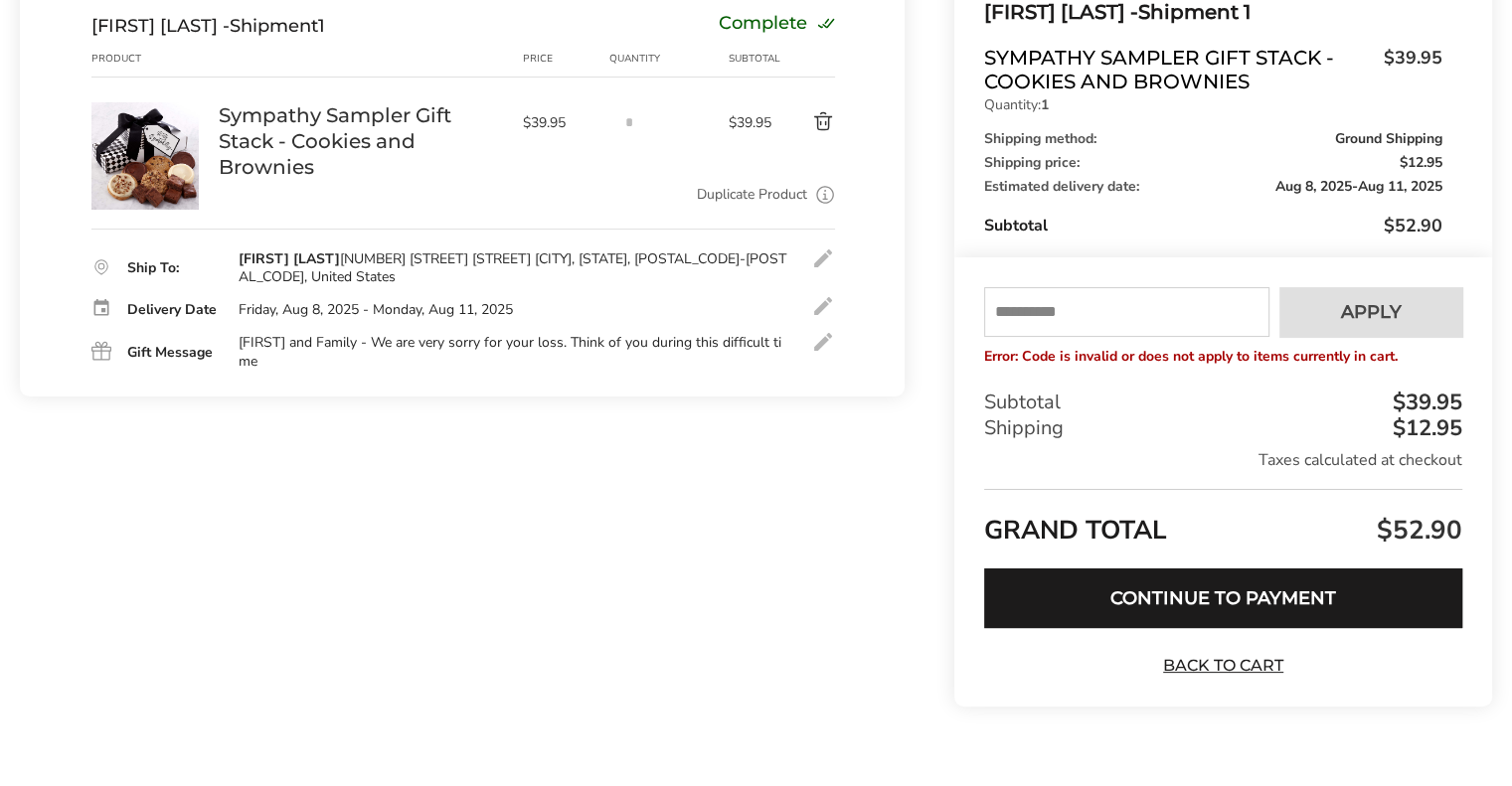 click at bounding box center [823, 342] 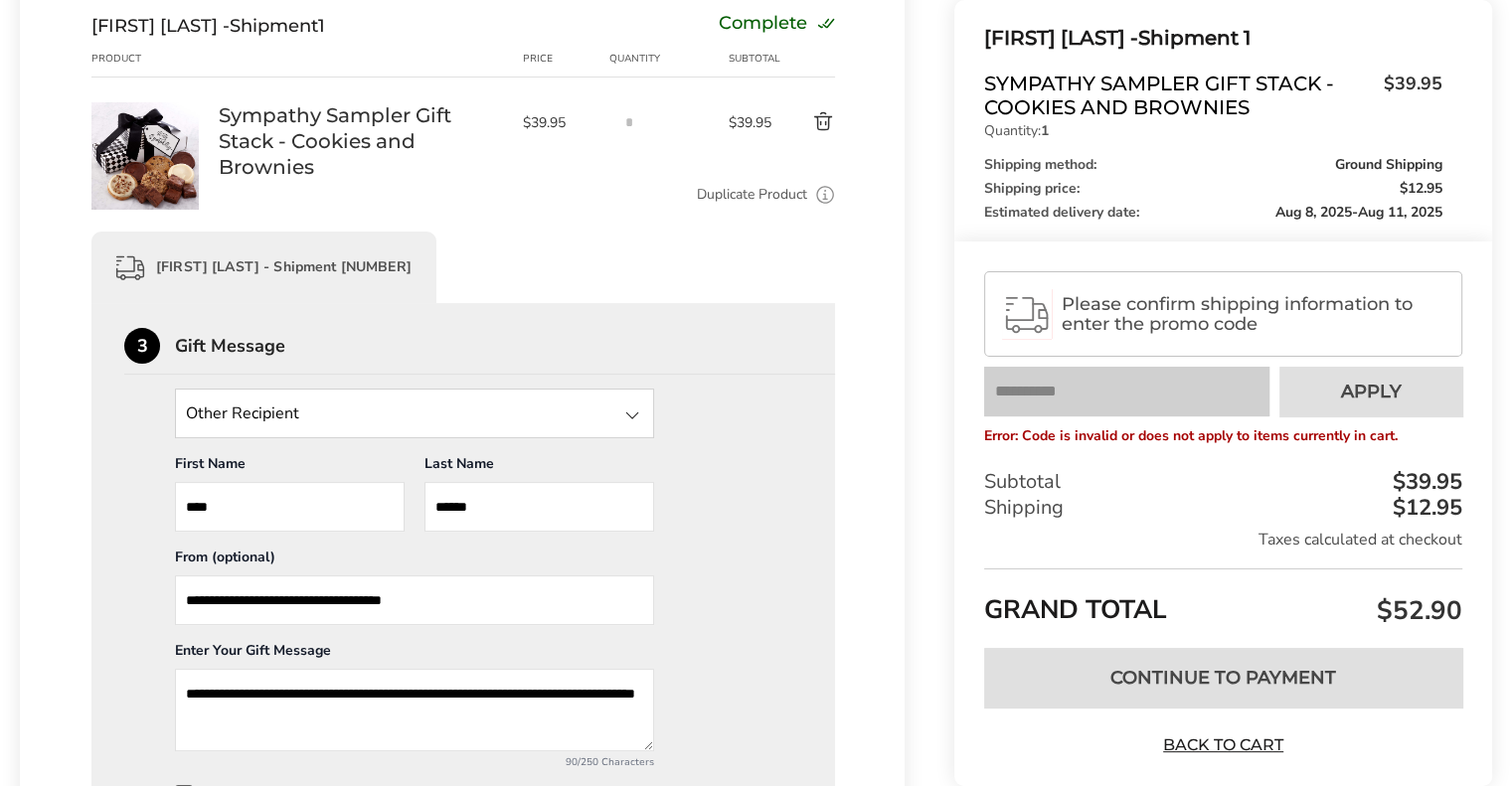 scroll, scrollTop: 370, scrollLeft: 0, axis: vertical 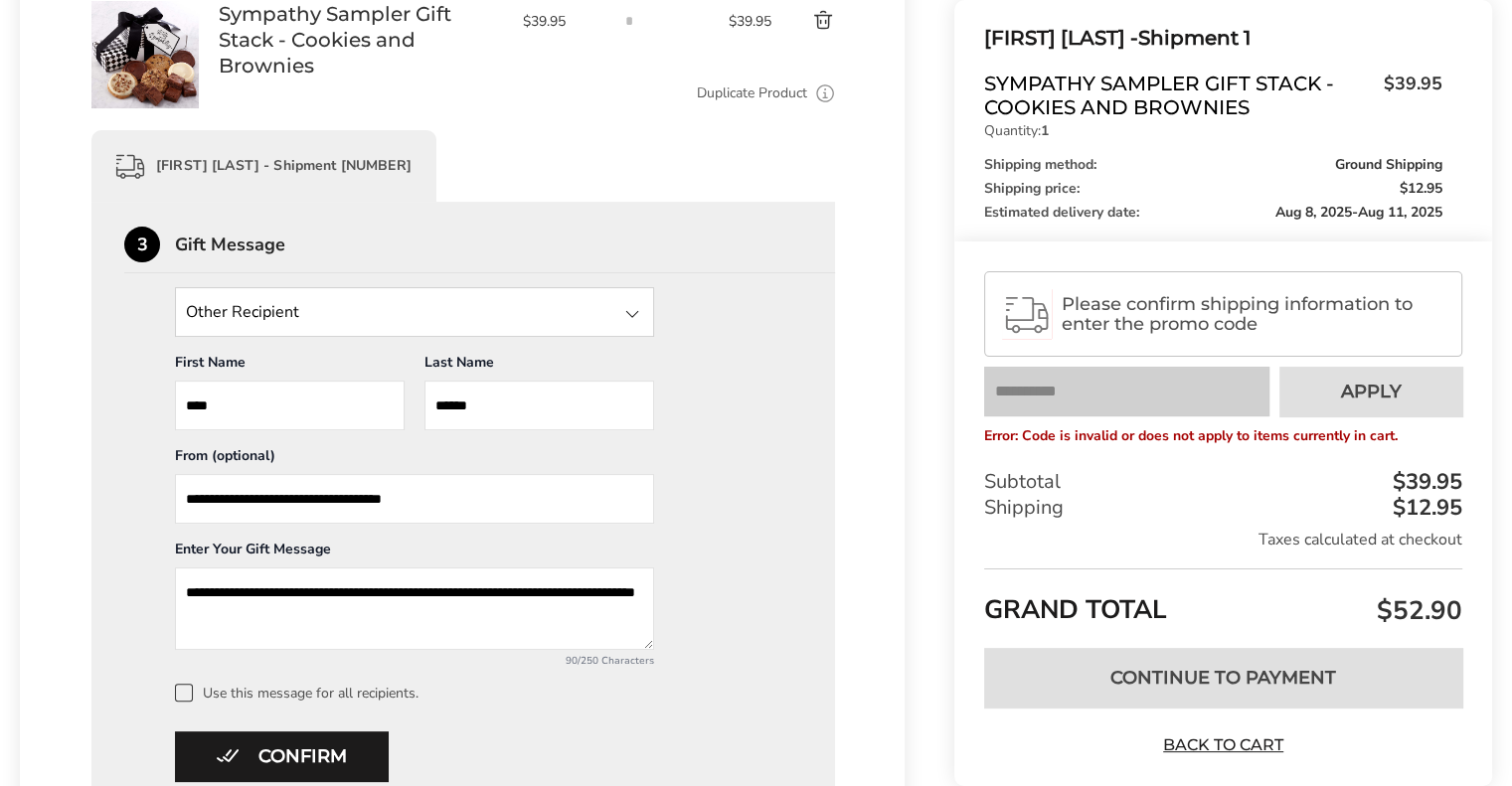 click on "**********" at bounding box center [415, 608] 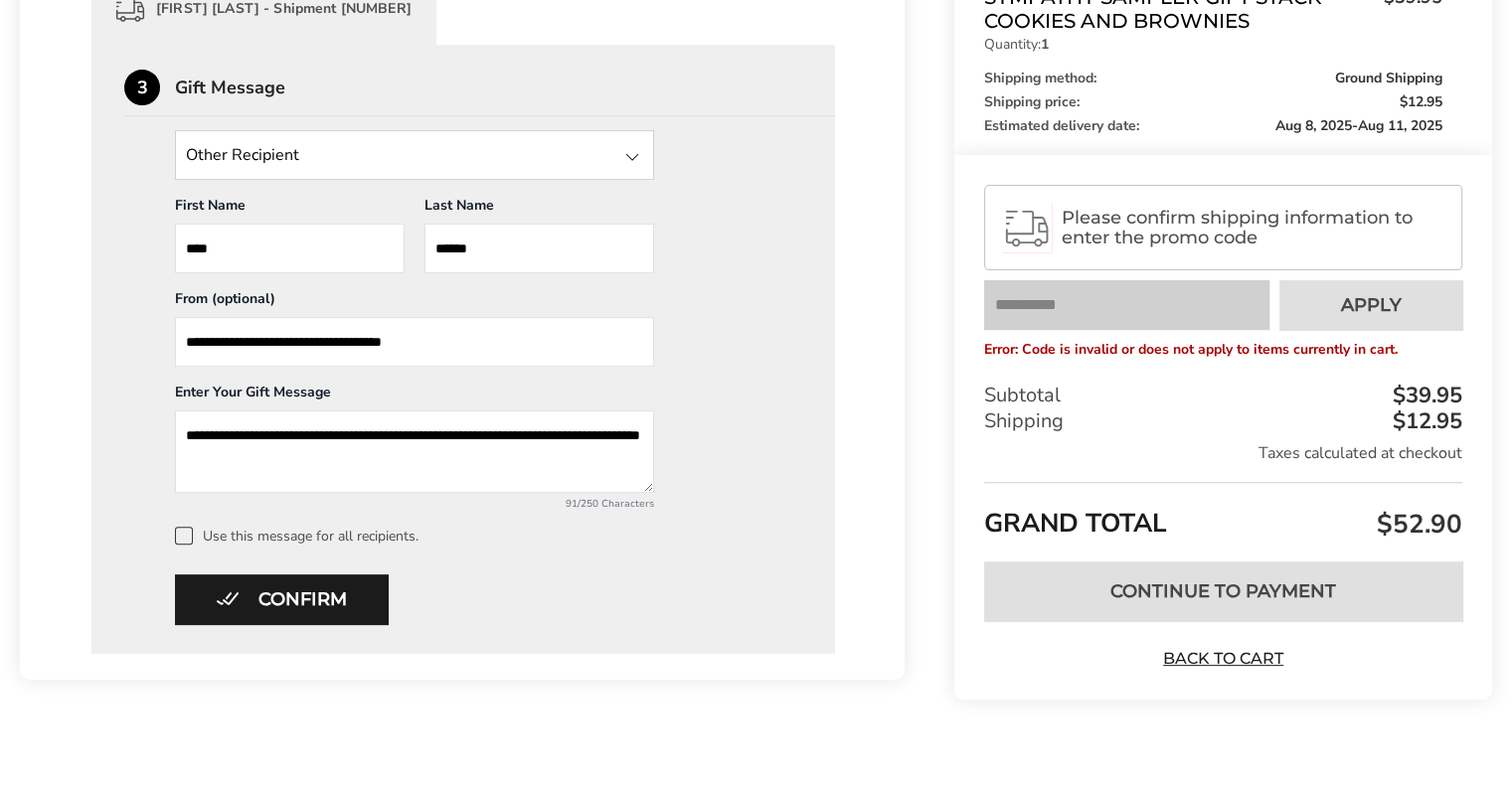 scroll, scrollTop: 529, scrollLeft: 0, axis: vertical 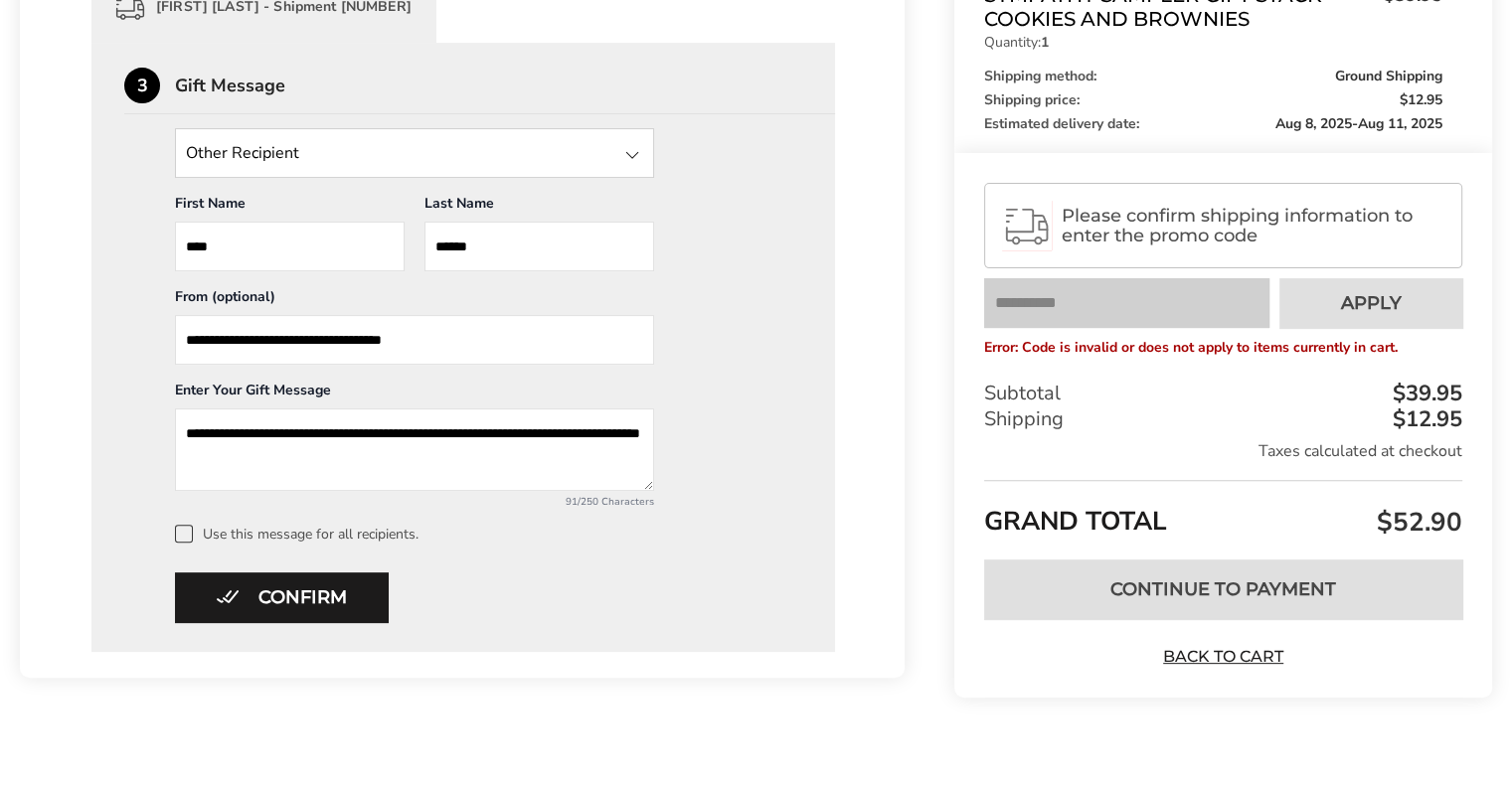 type on "**********" 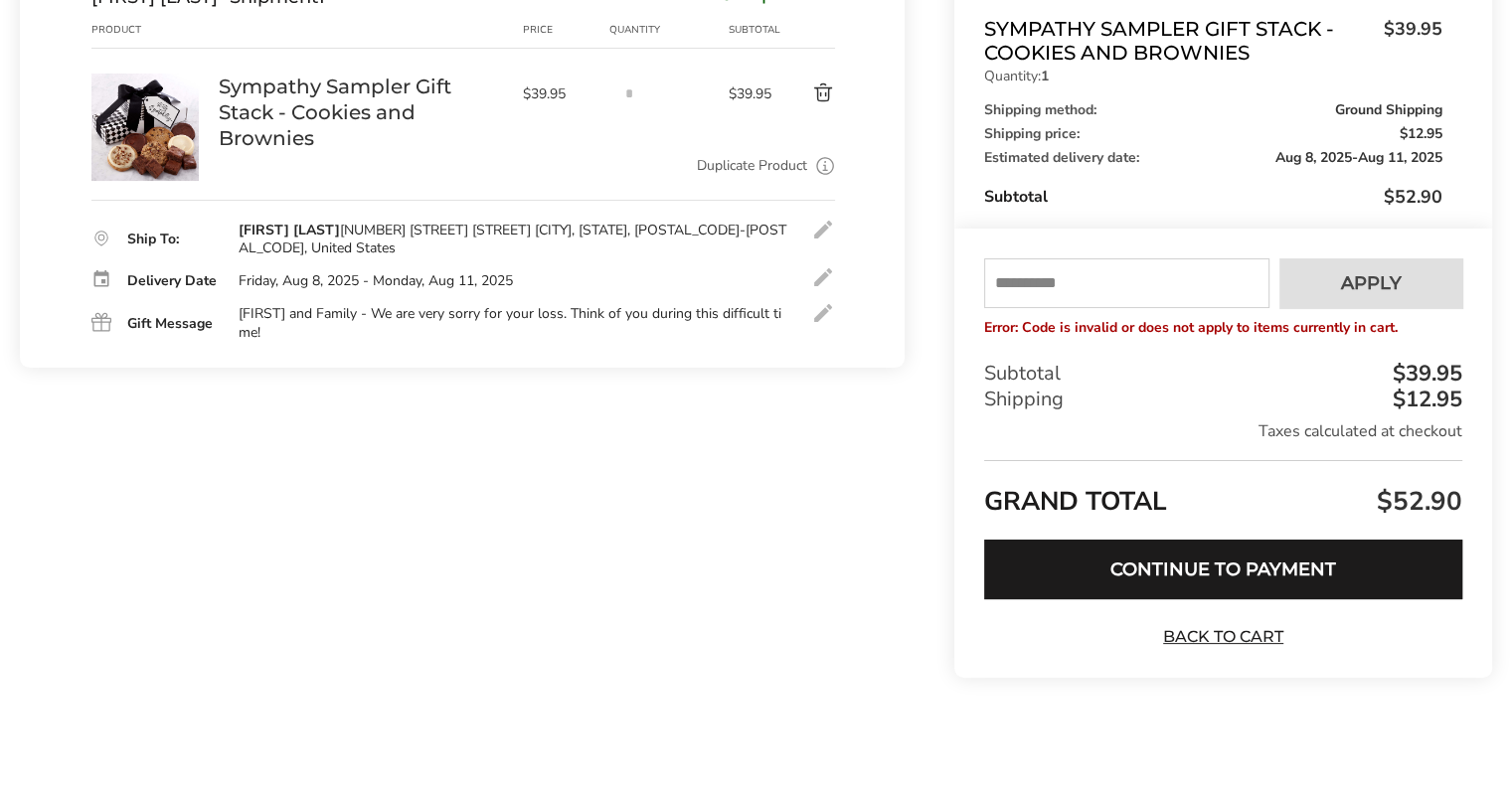 click at bounding box center [1126, 283] 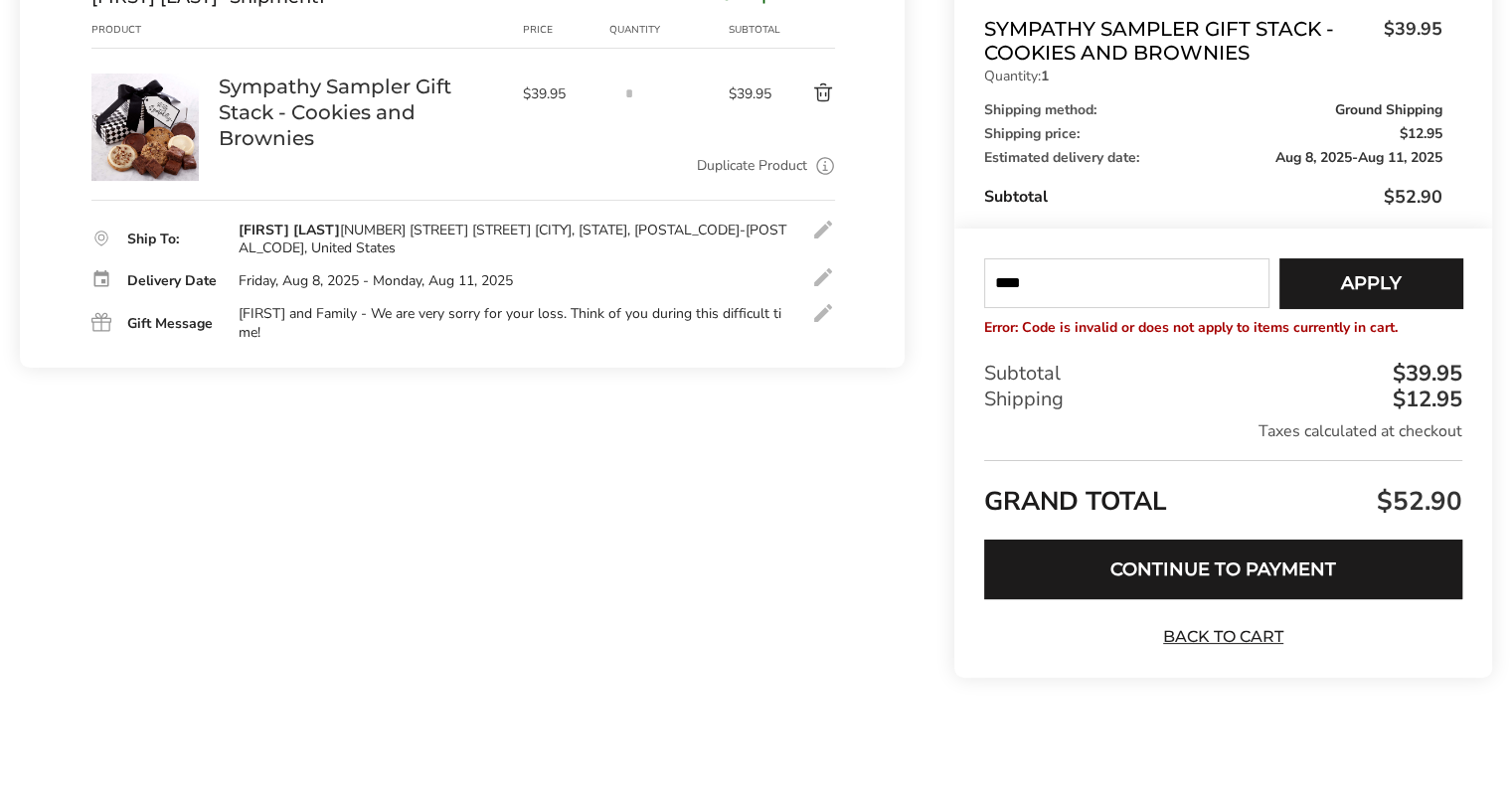 type on "****" 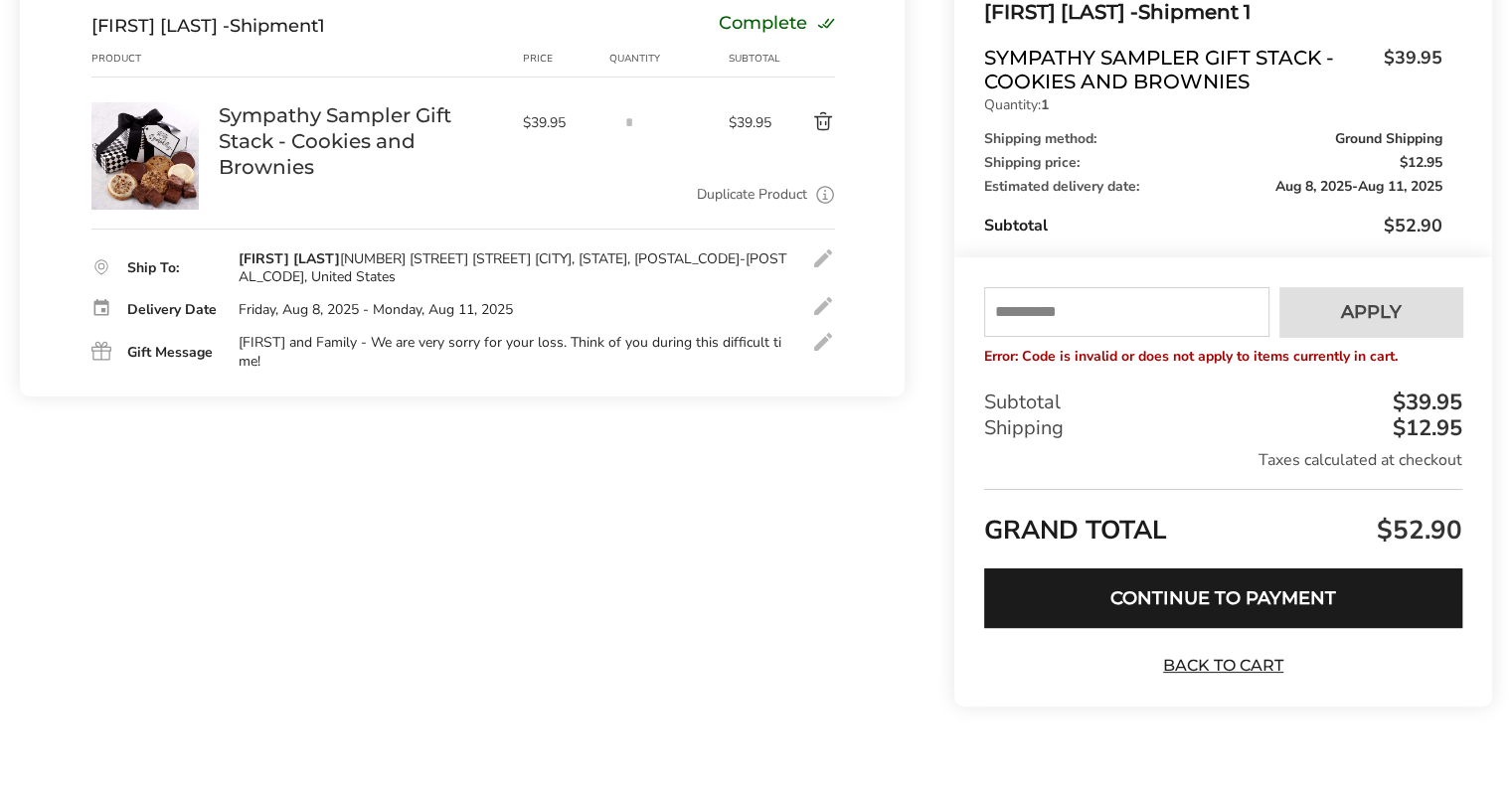 click at bounding box center [1126, 312] 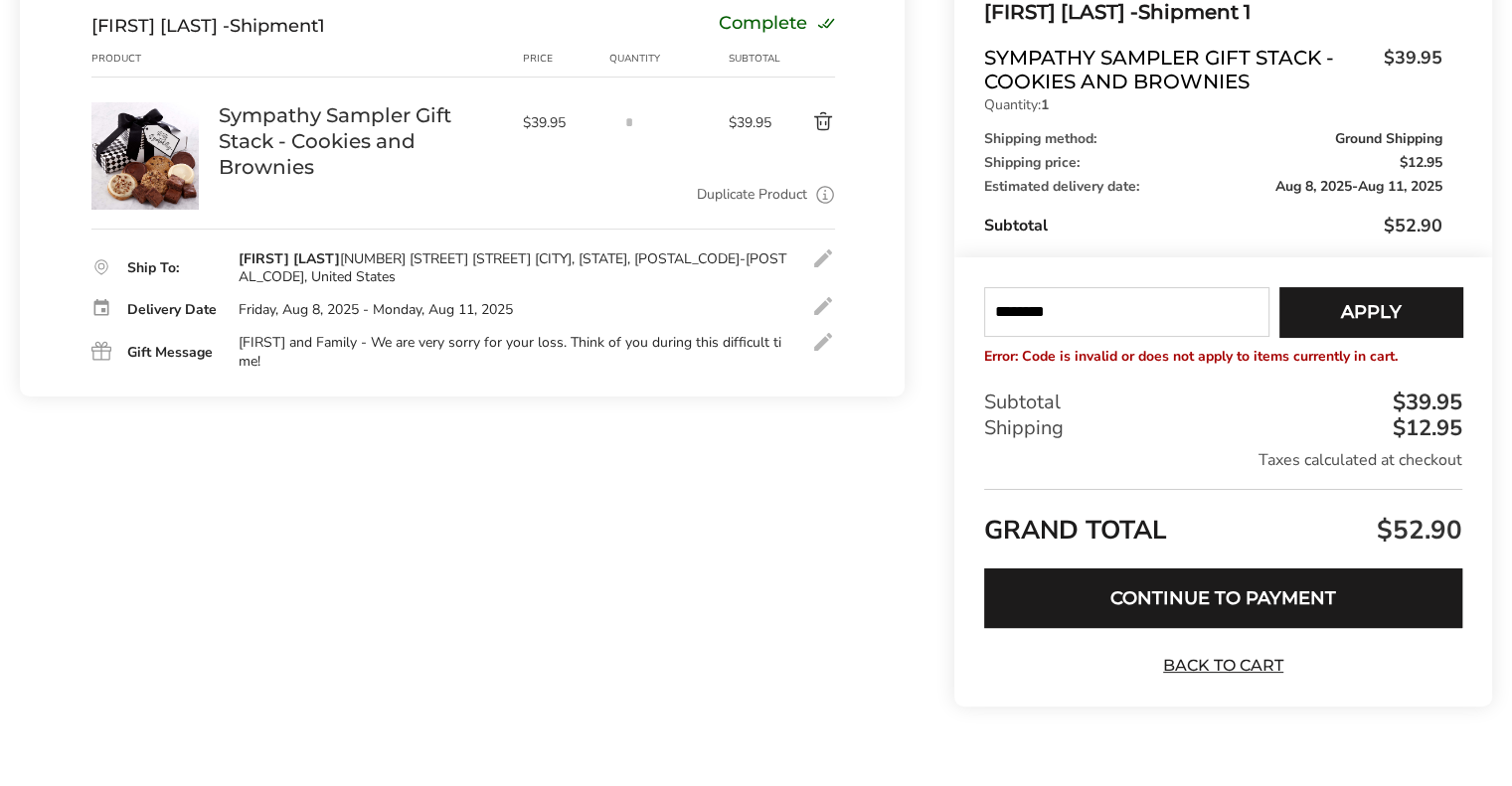 type on "********" 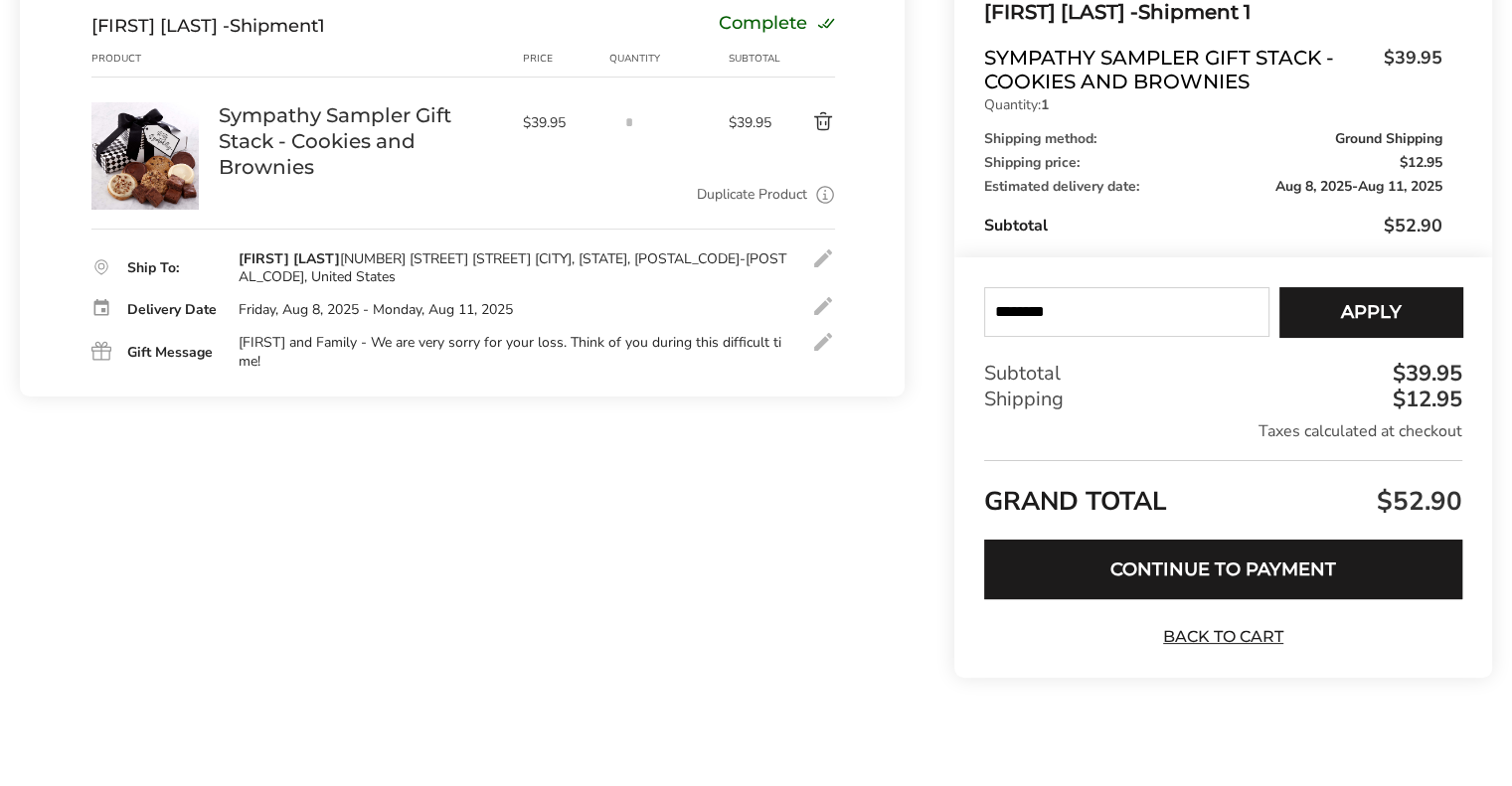 type 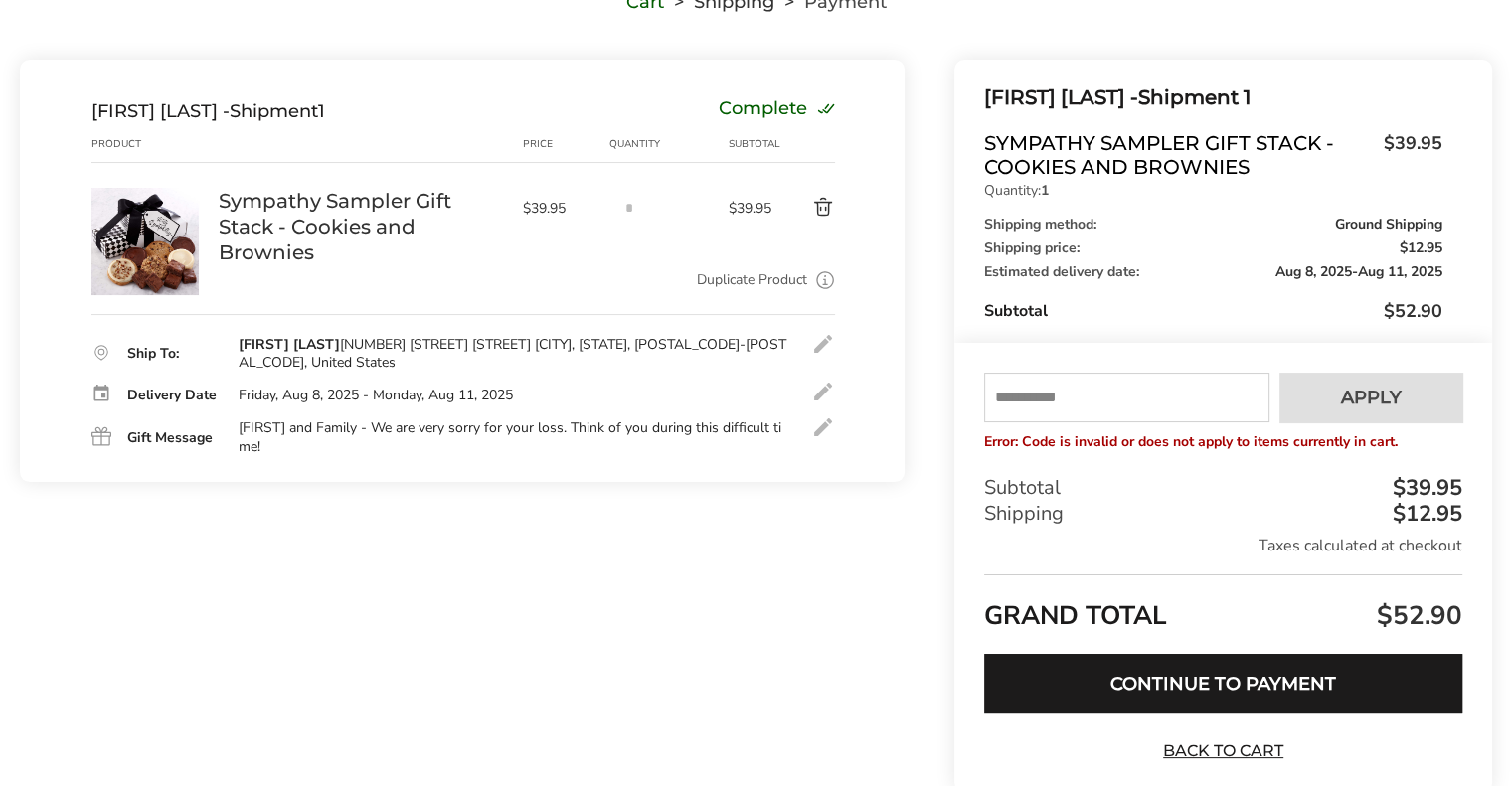 scroll, scrollTop: 179, scrollLeft: 0, axis: vertical 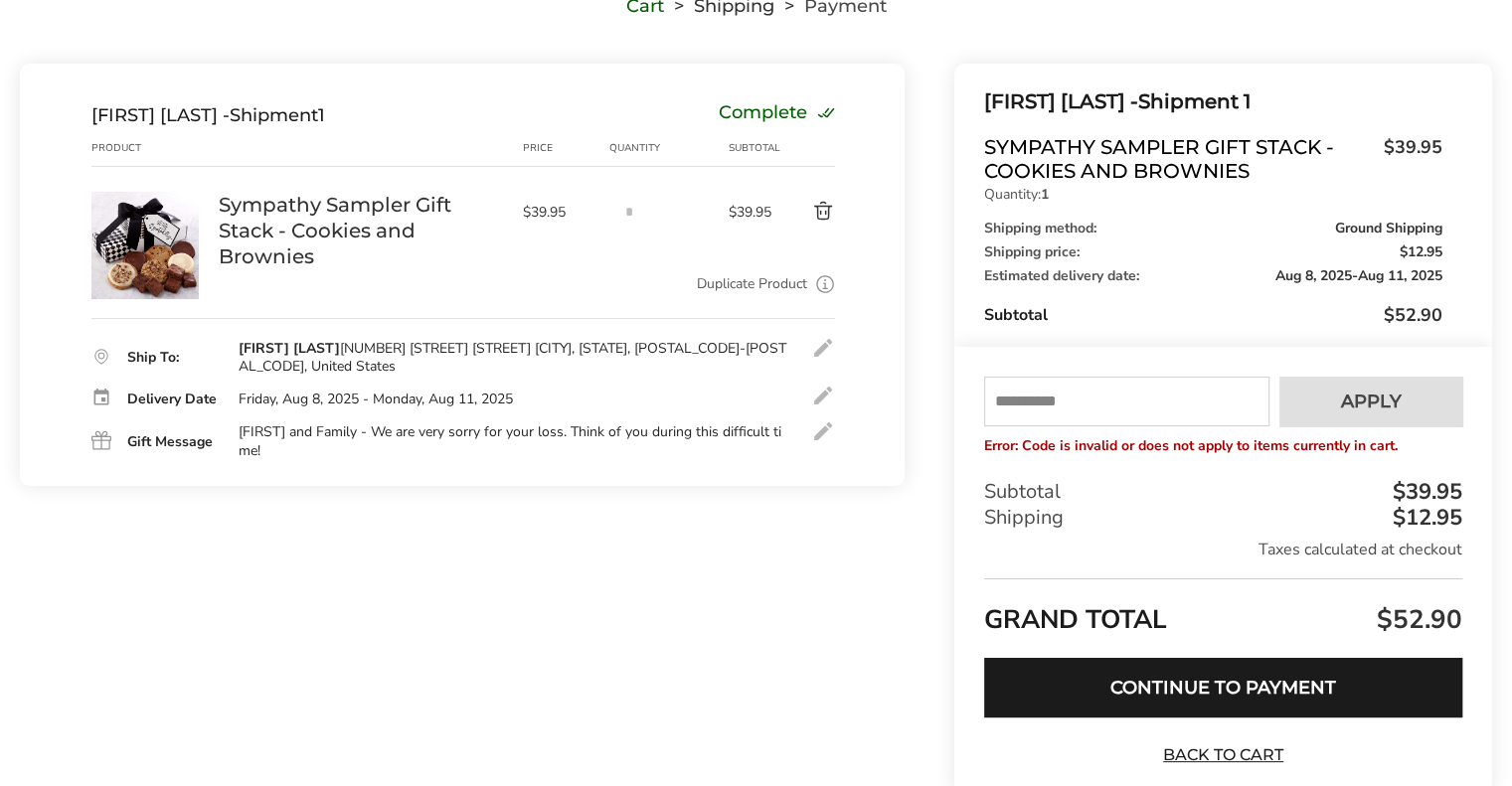 click on "Sympathy Sampler Gift Stack - Cookies and Brownies" at bounding box center [361, 231] 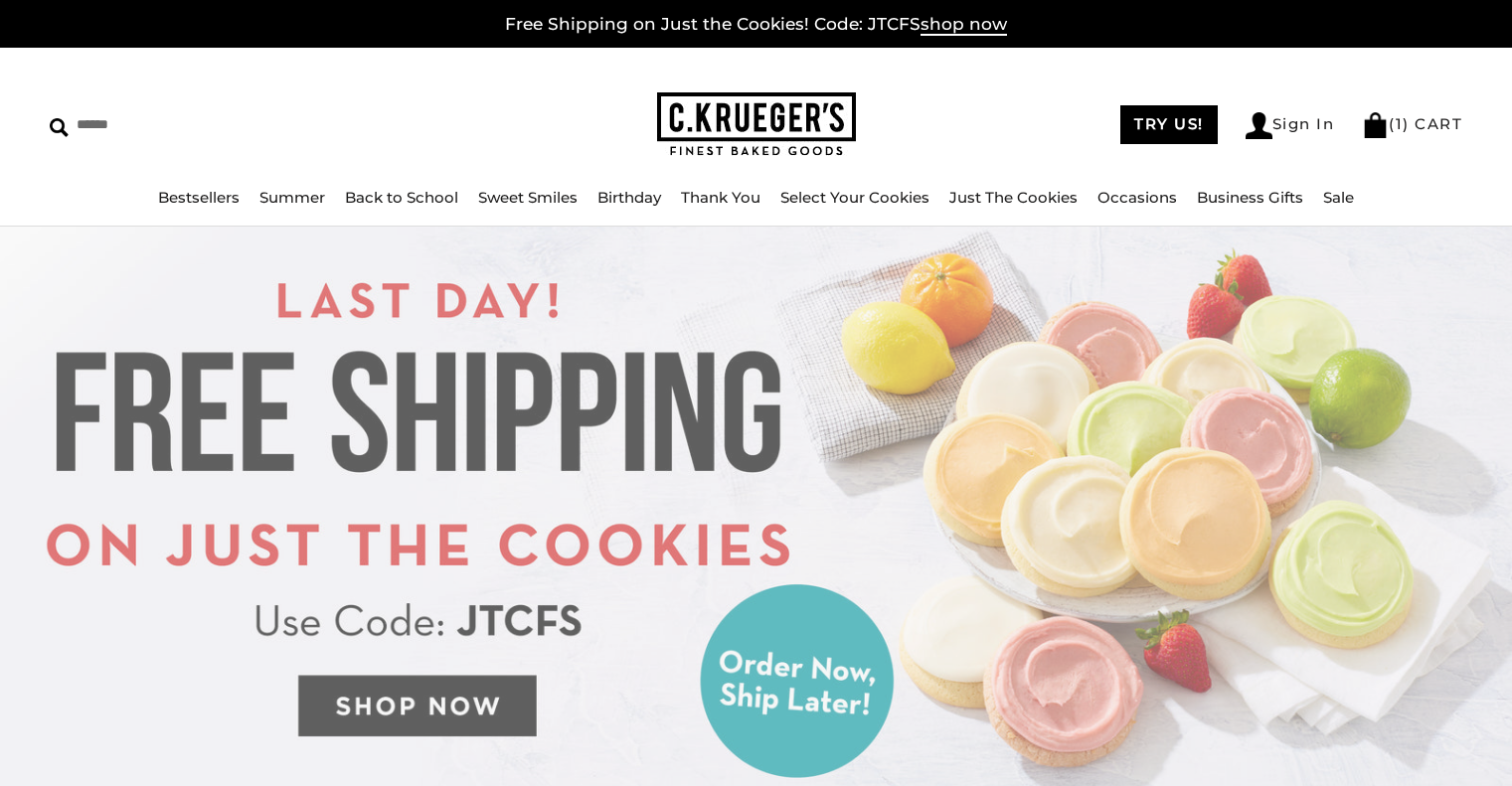 scroll, scrollTop: 0, scrollLeft: 0, axis: both 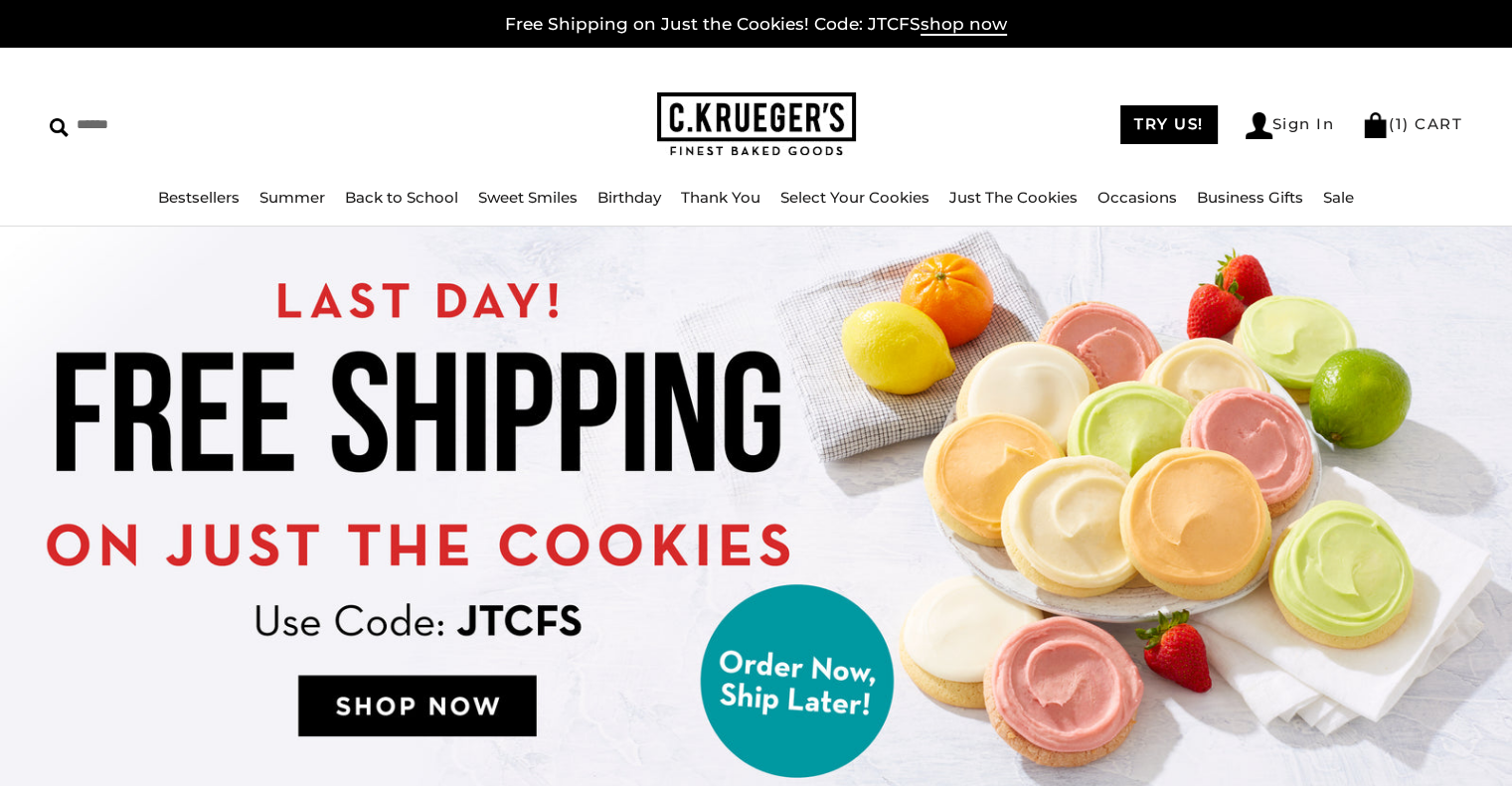click on "shop now" at bounding box center [963, 25] 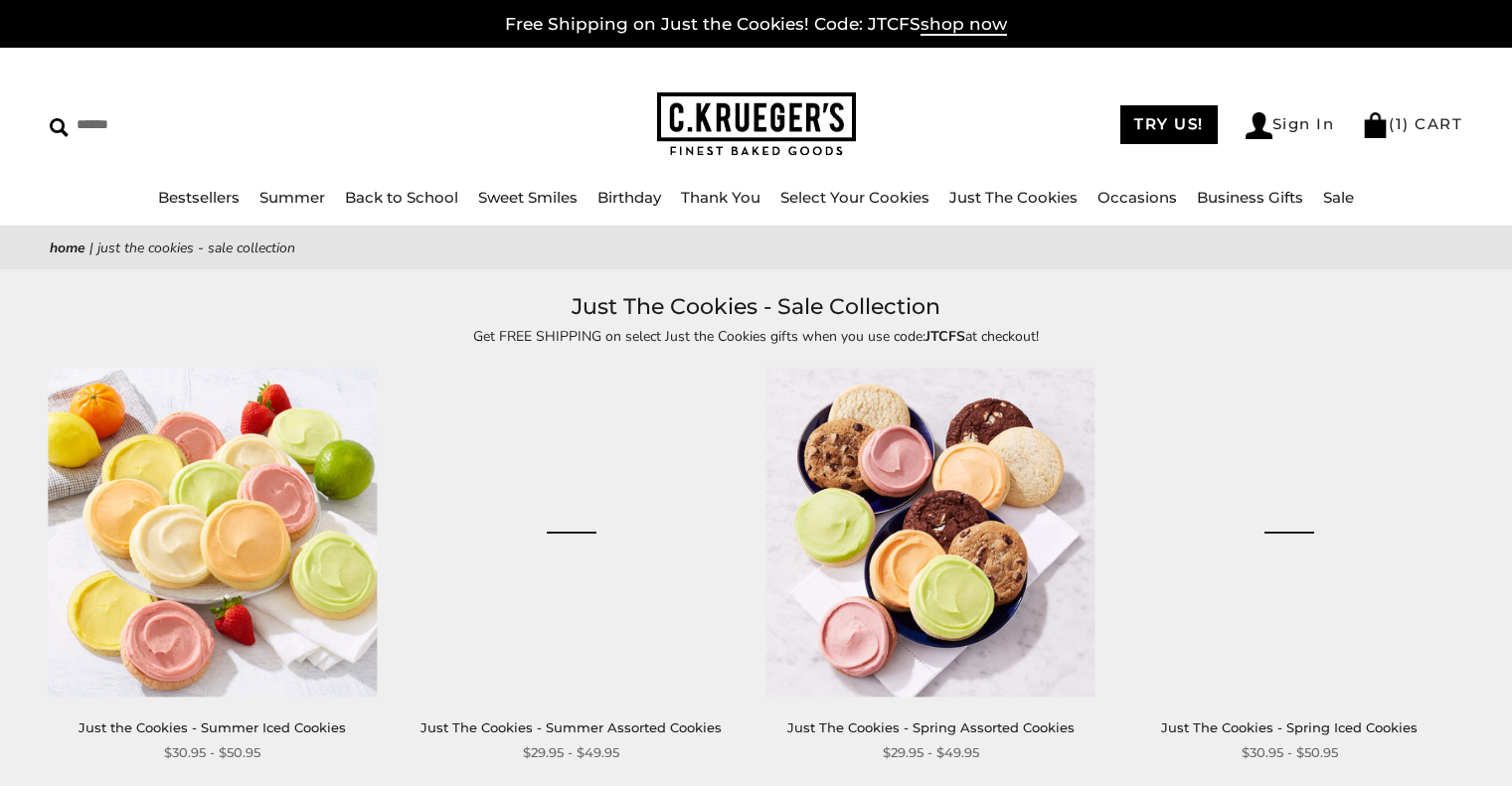 scroll, scrollTop: 0, scrollLeft: 0, axis: both 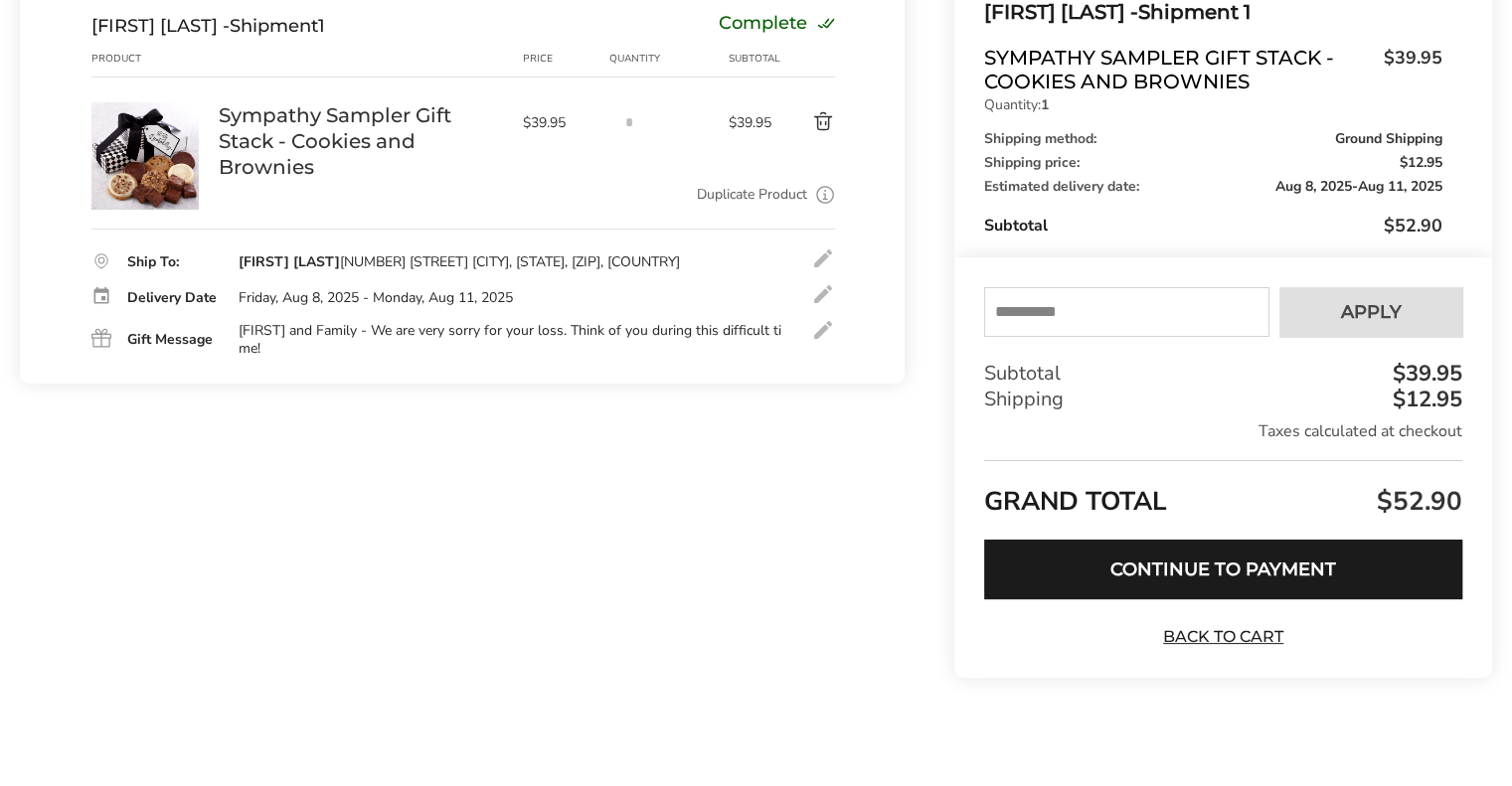 click at bounding box center [823, 330] 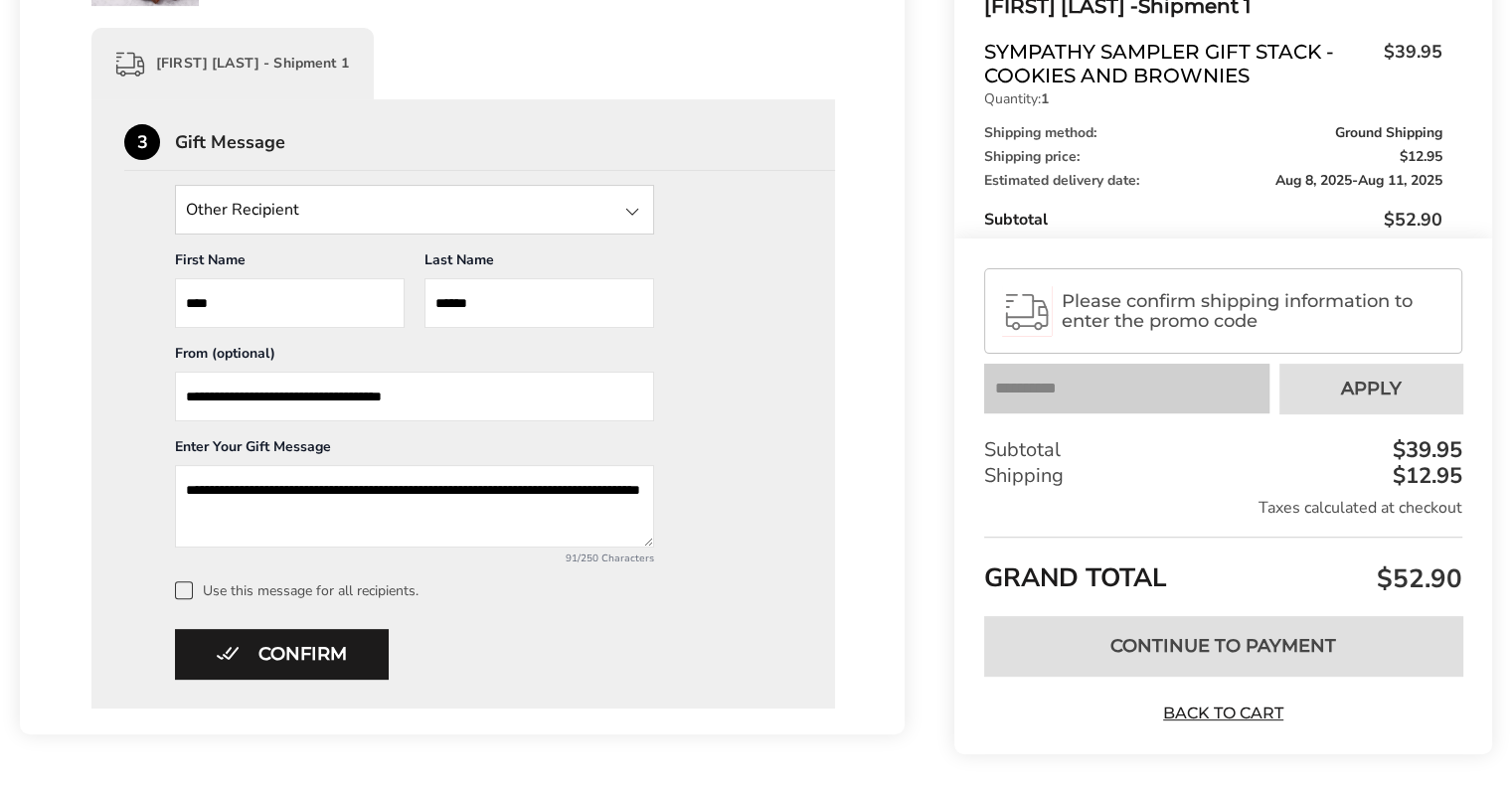 scroll, scrollTop: 473, scrollLeft: 0, axis: vertical 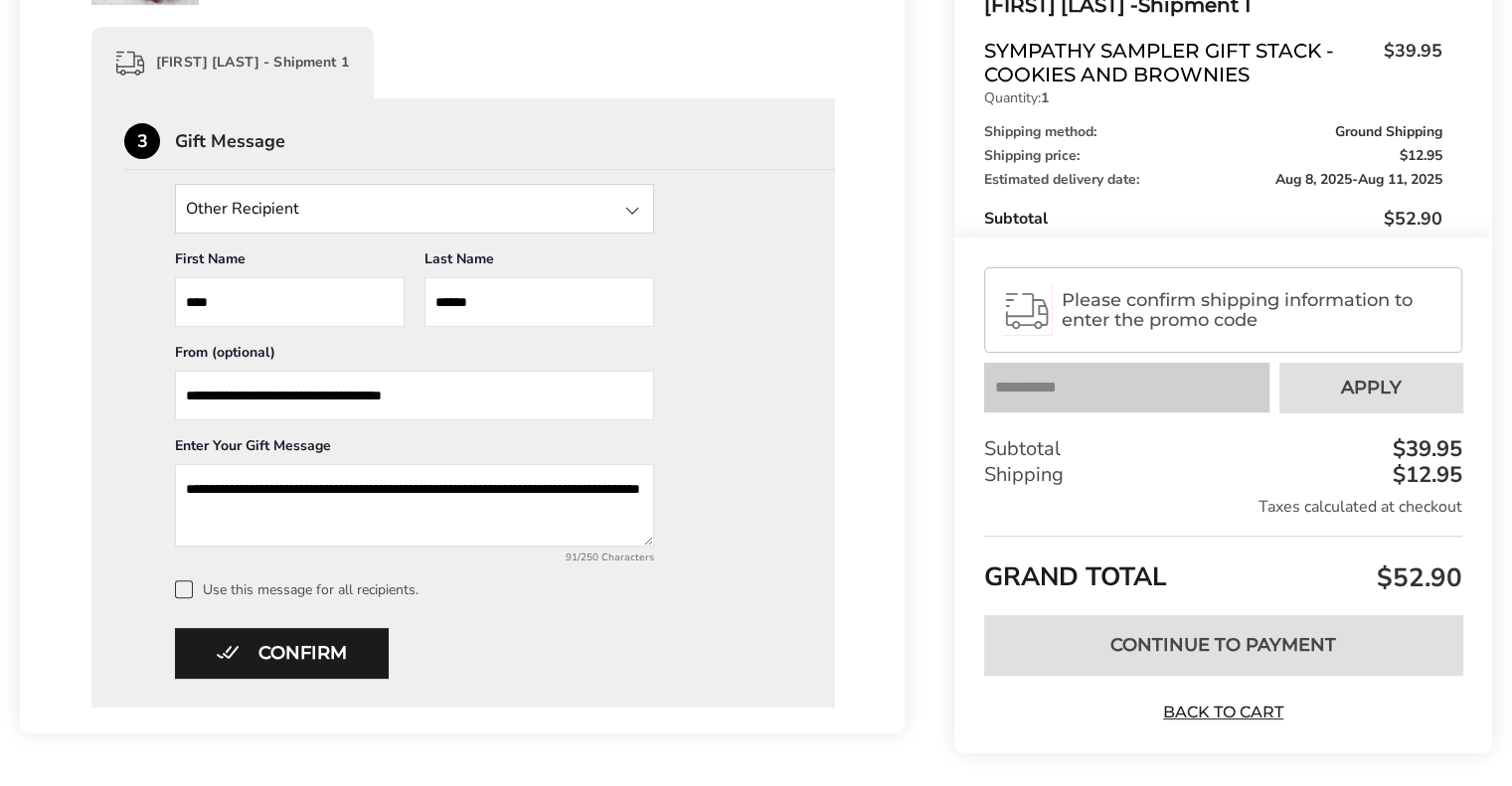 click on "Confirm" at bounding box center [281, 653] 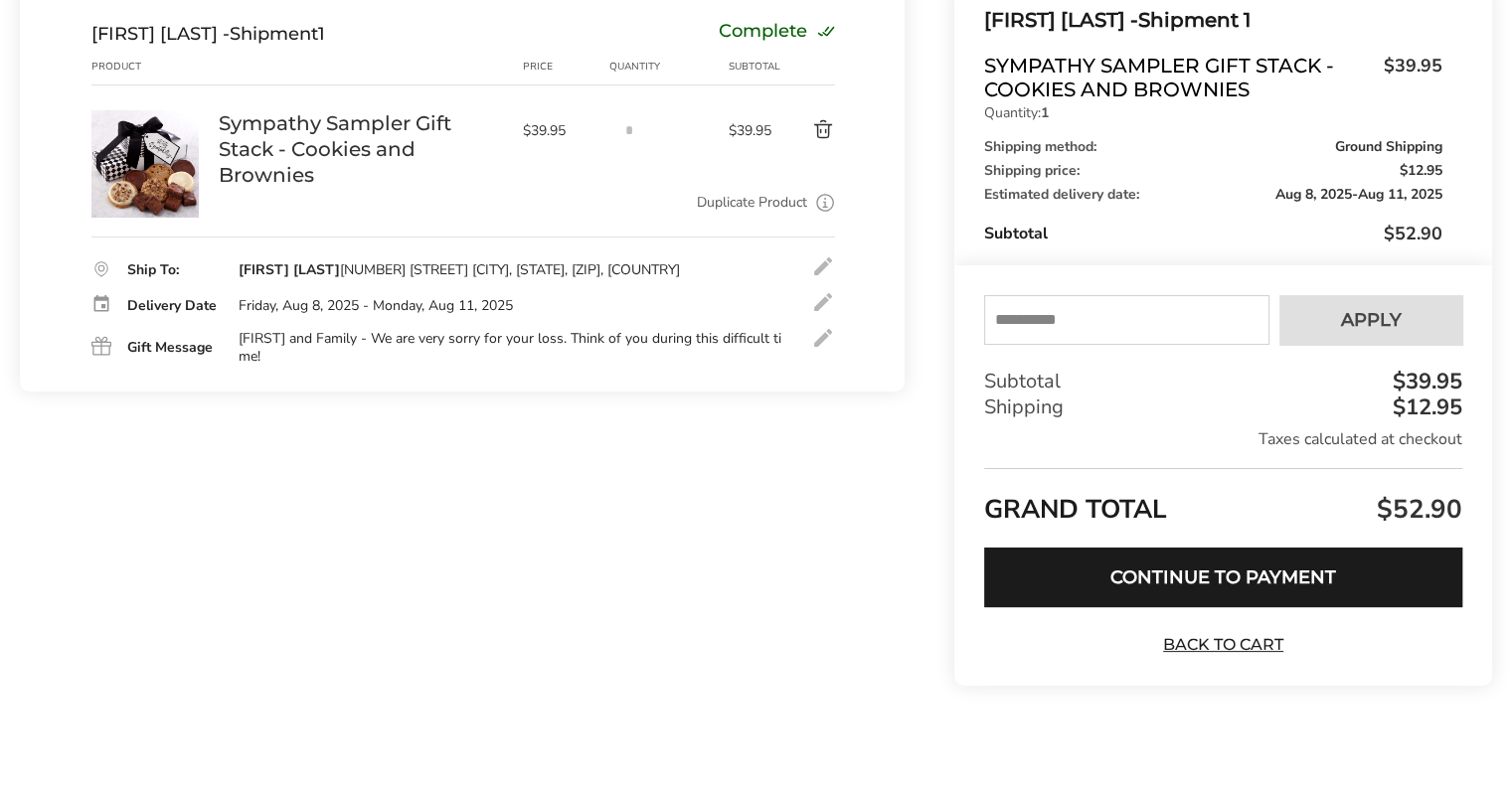 scroll, scrollTop: 268, scrollLeft: 0, axis: vertical 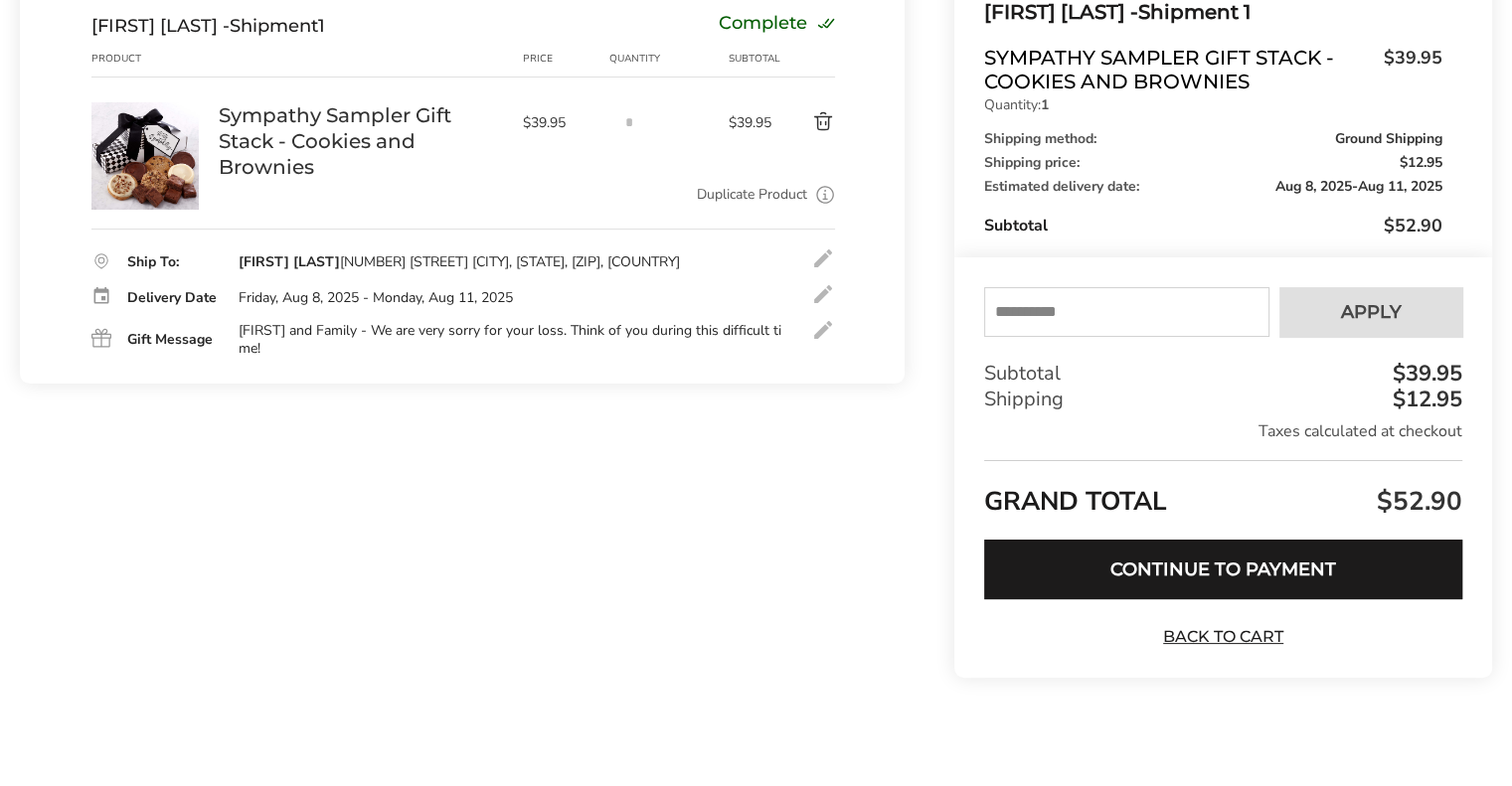 click on "Continue to Payment" at bounding box center [1223, 569] 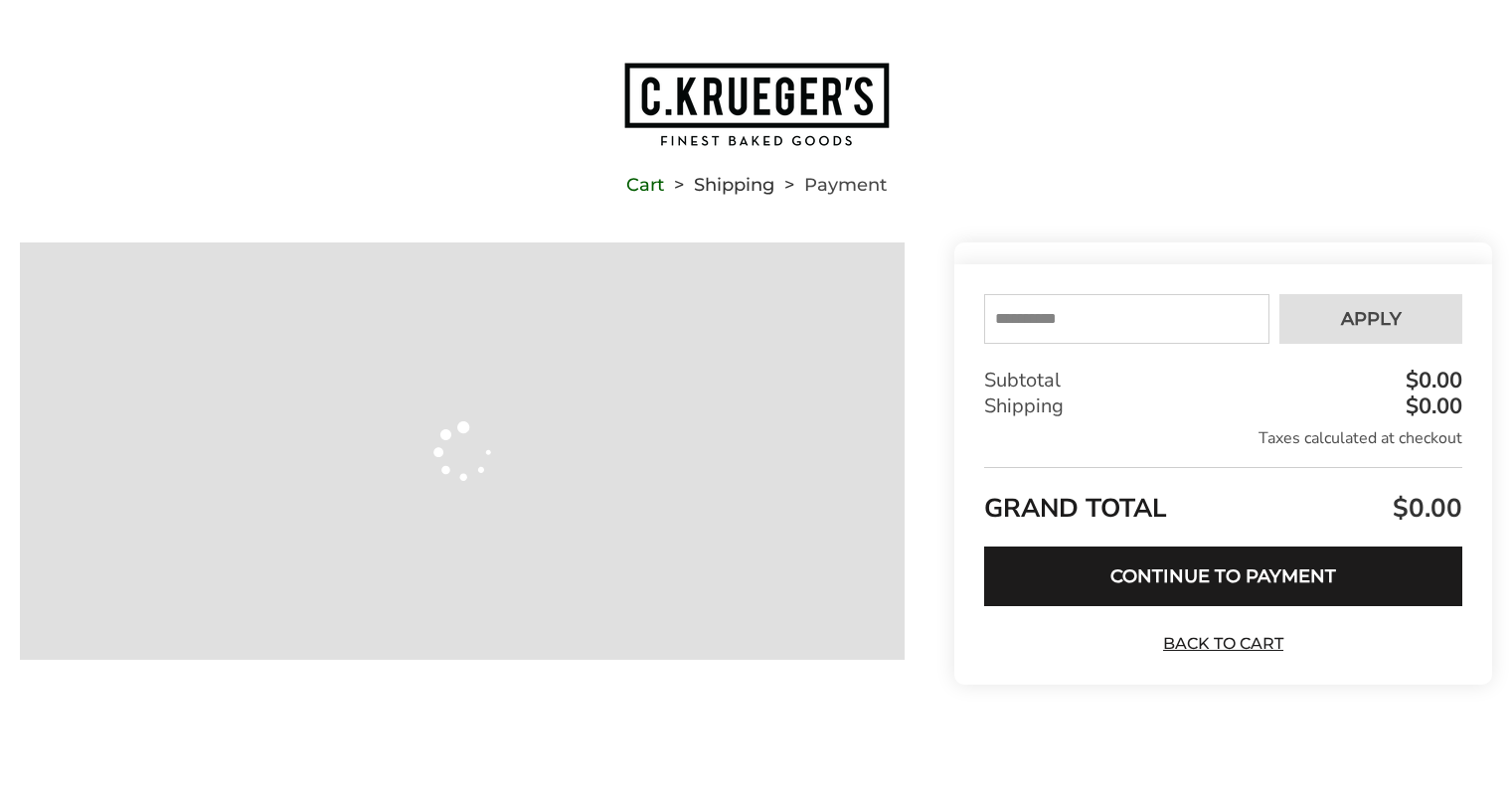 scroll, scrollTop: 268, scrollLeft: 0, axis: vertical 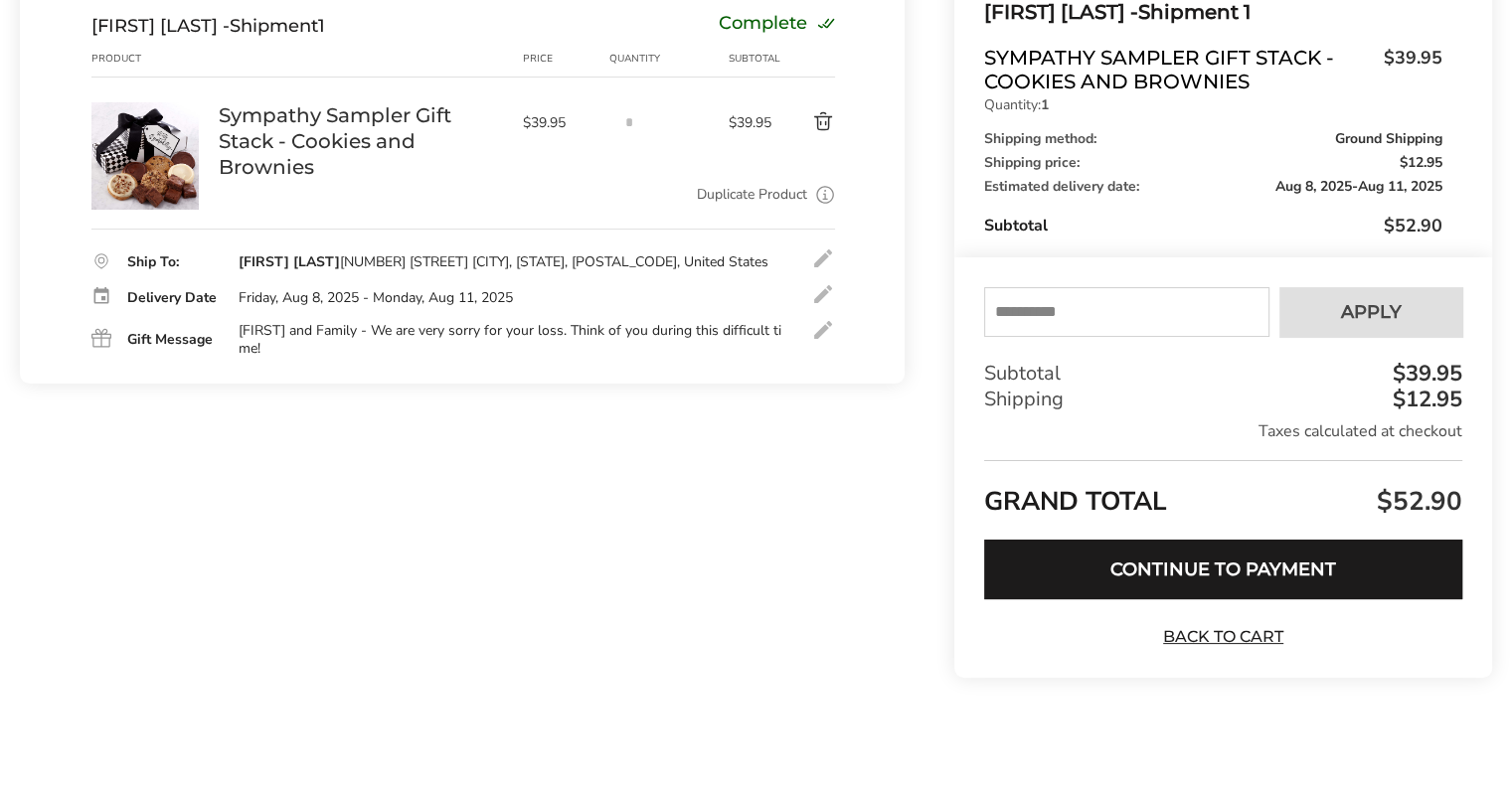 click at bounding box center [823, 330] 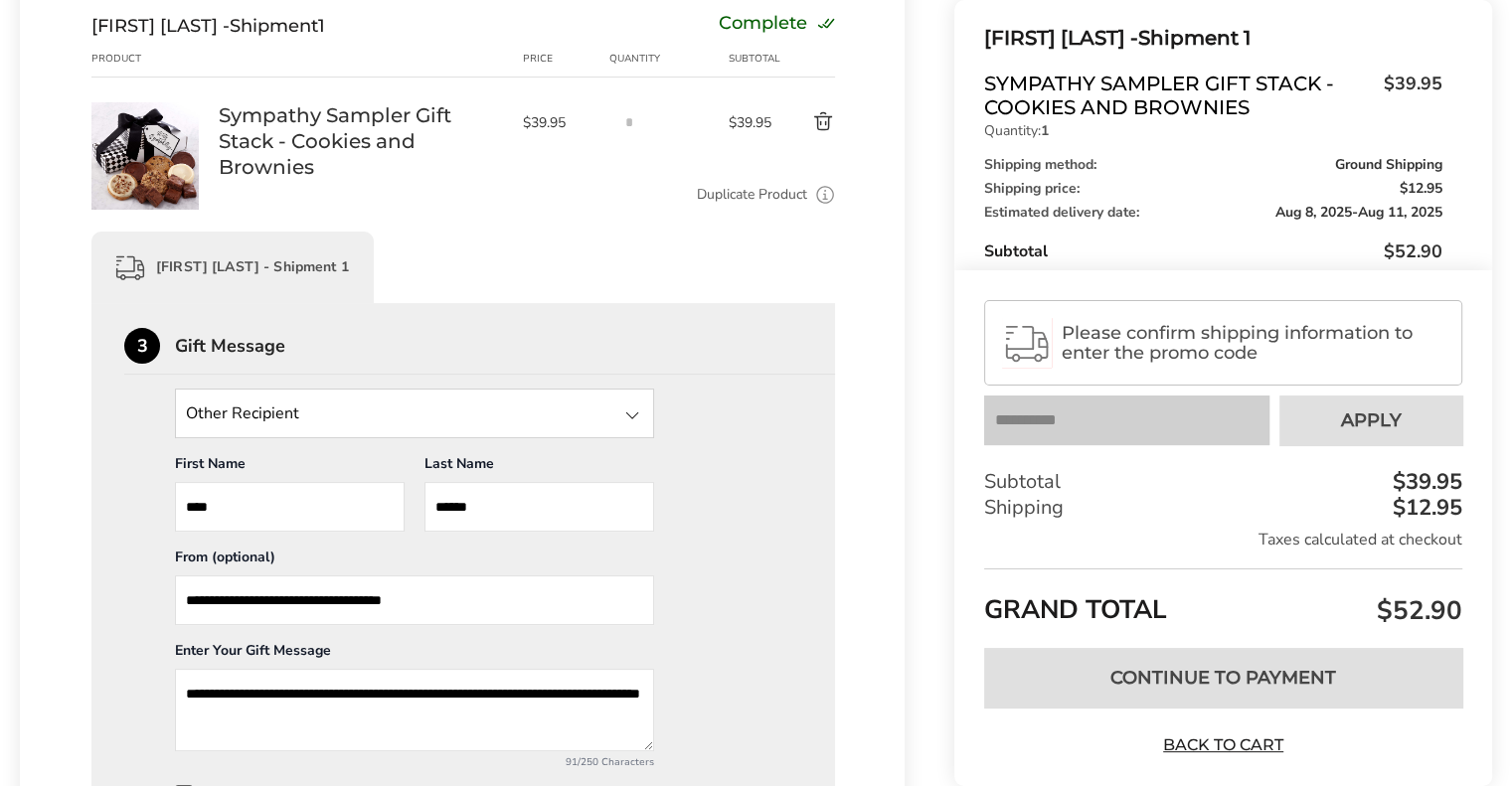 click on "**********" at bounding box center (415, 709) 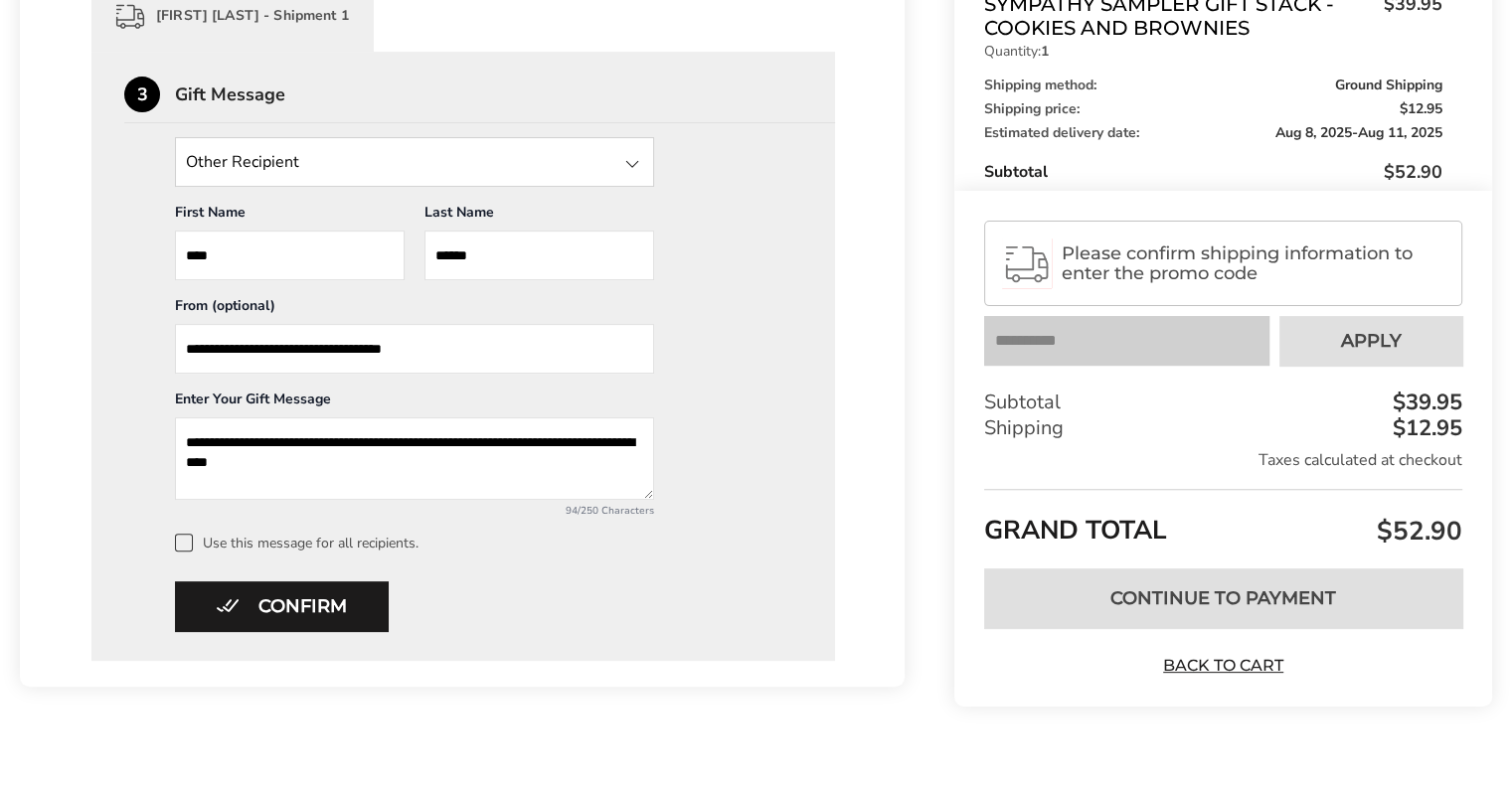 scroll, scrollTop: 521, scrollLeft: 0, axis: vertical 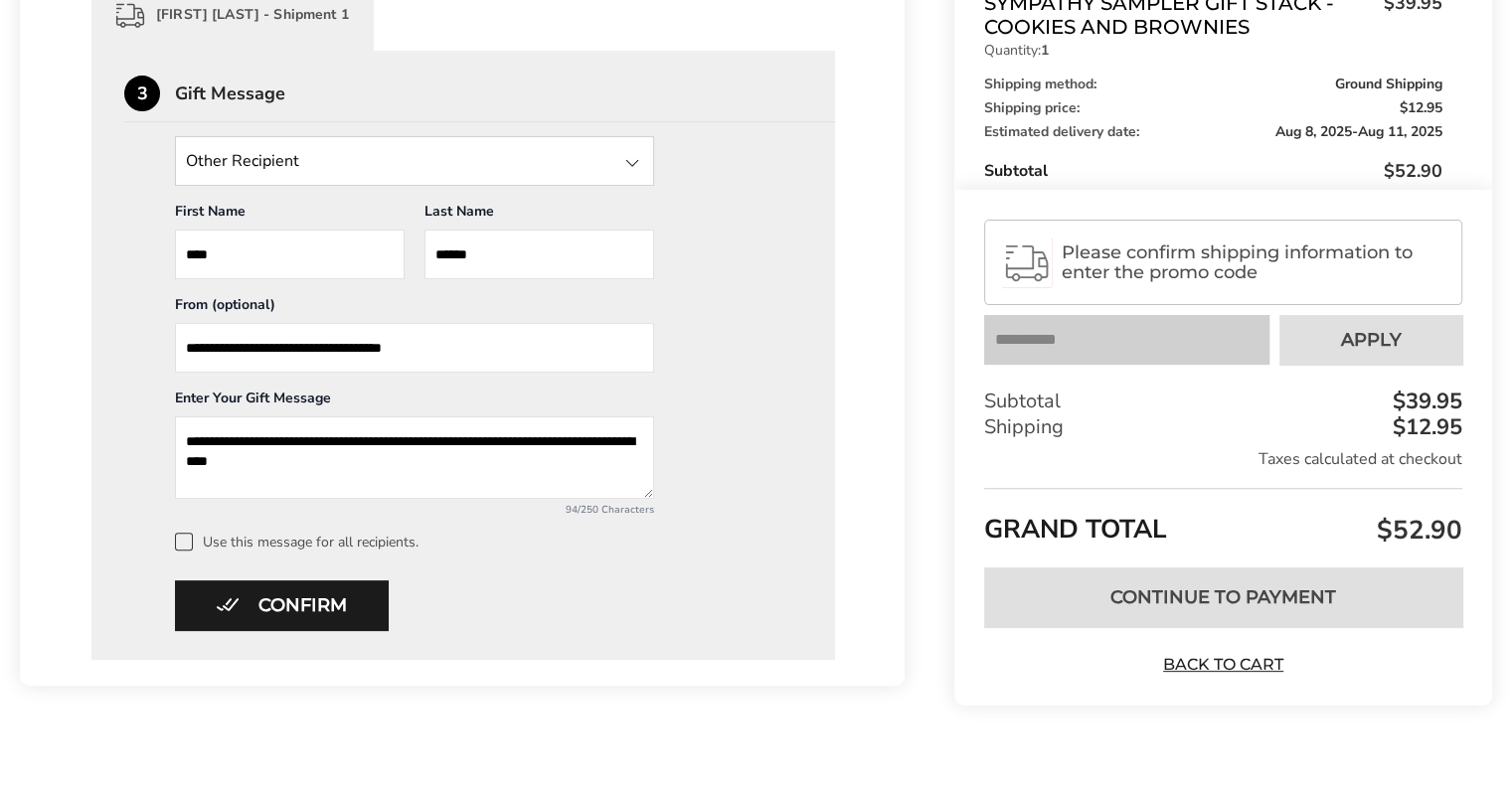 type on "**********" 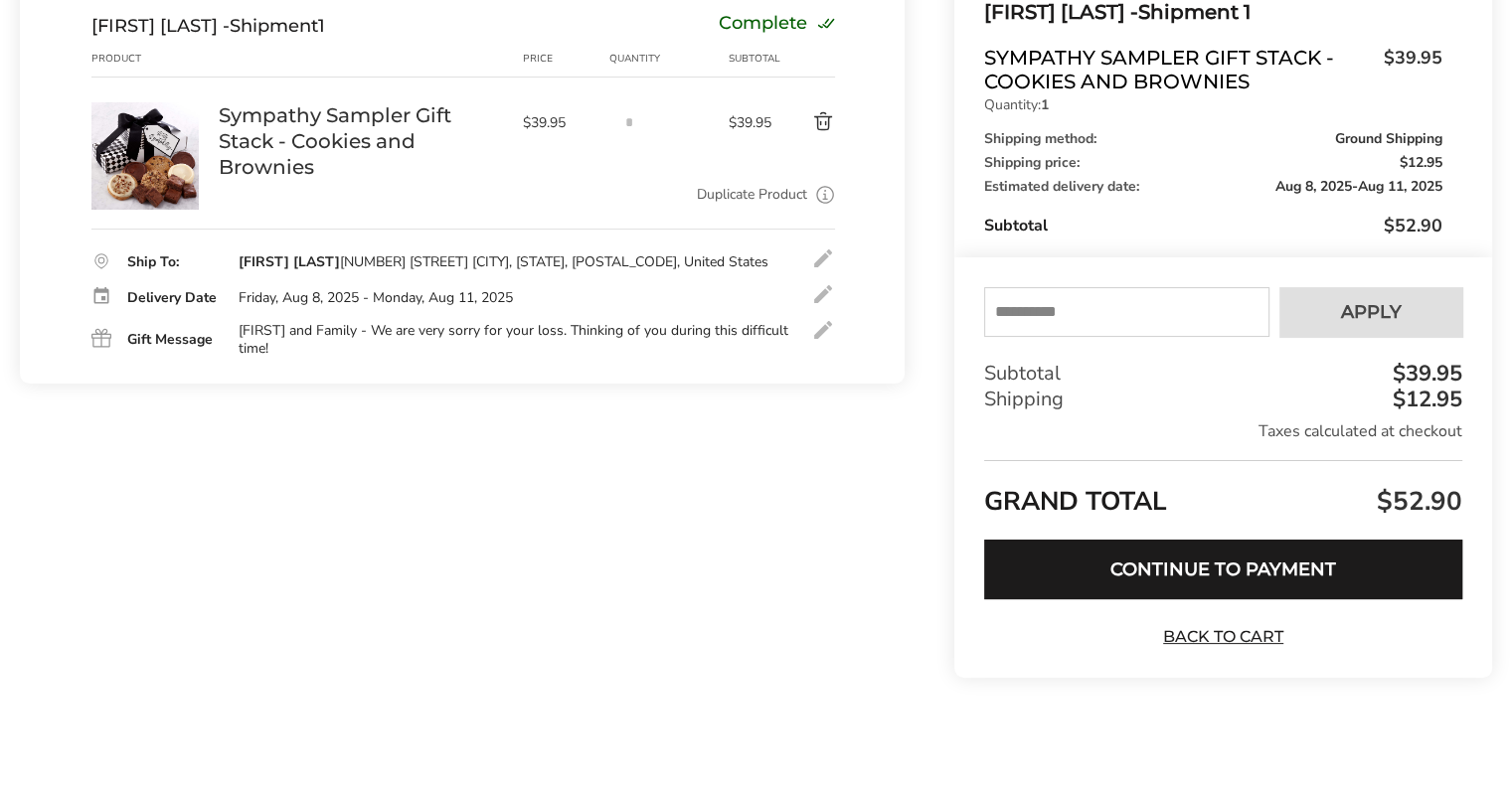 click on "Duplicate Product" at bounding box center [752, 195] 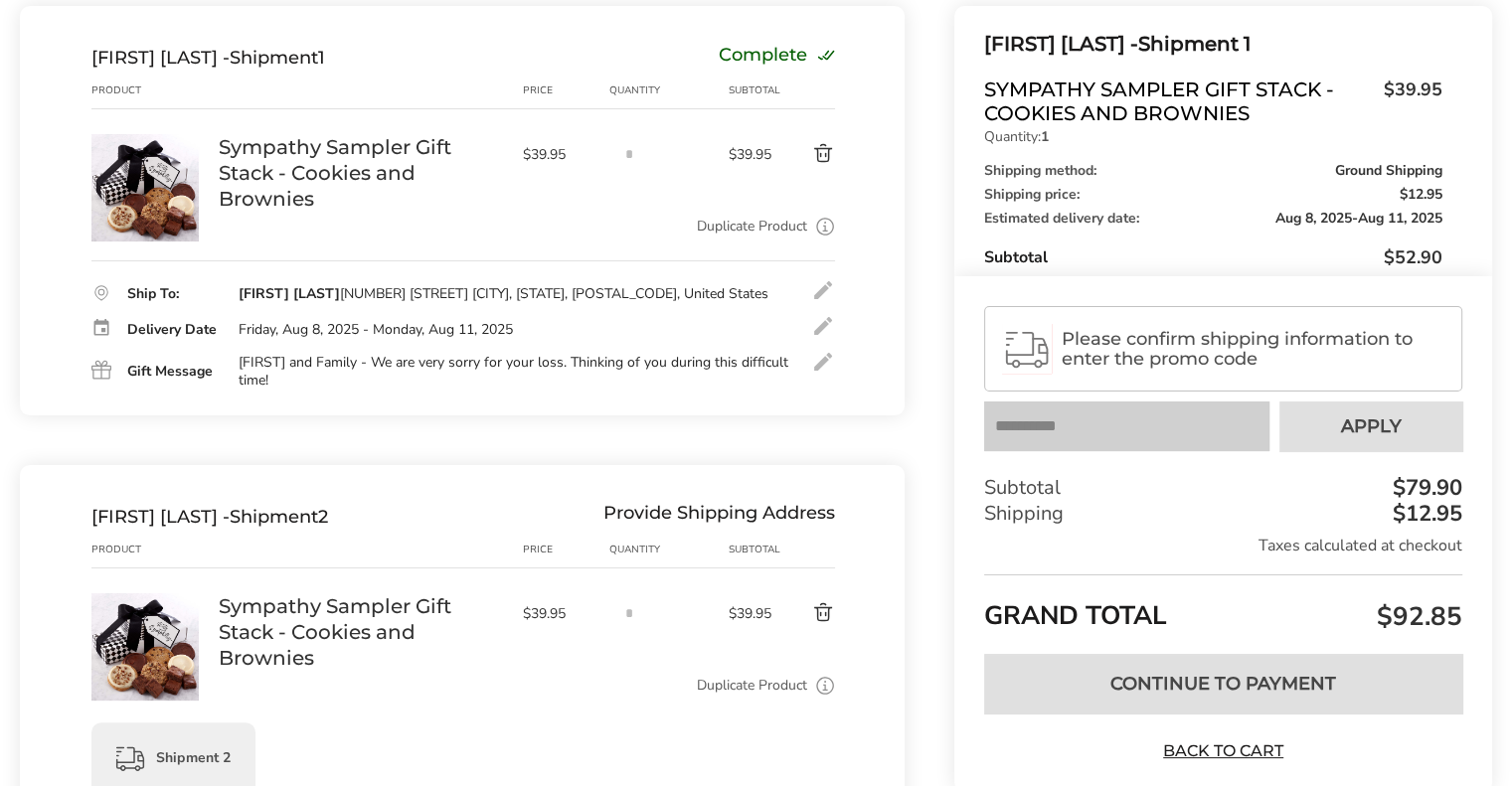 scroll, scrollTop: 186, scrollLeft: 0, axis: vertical 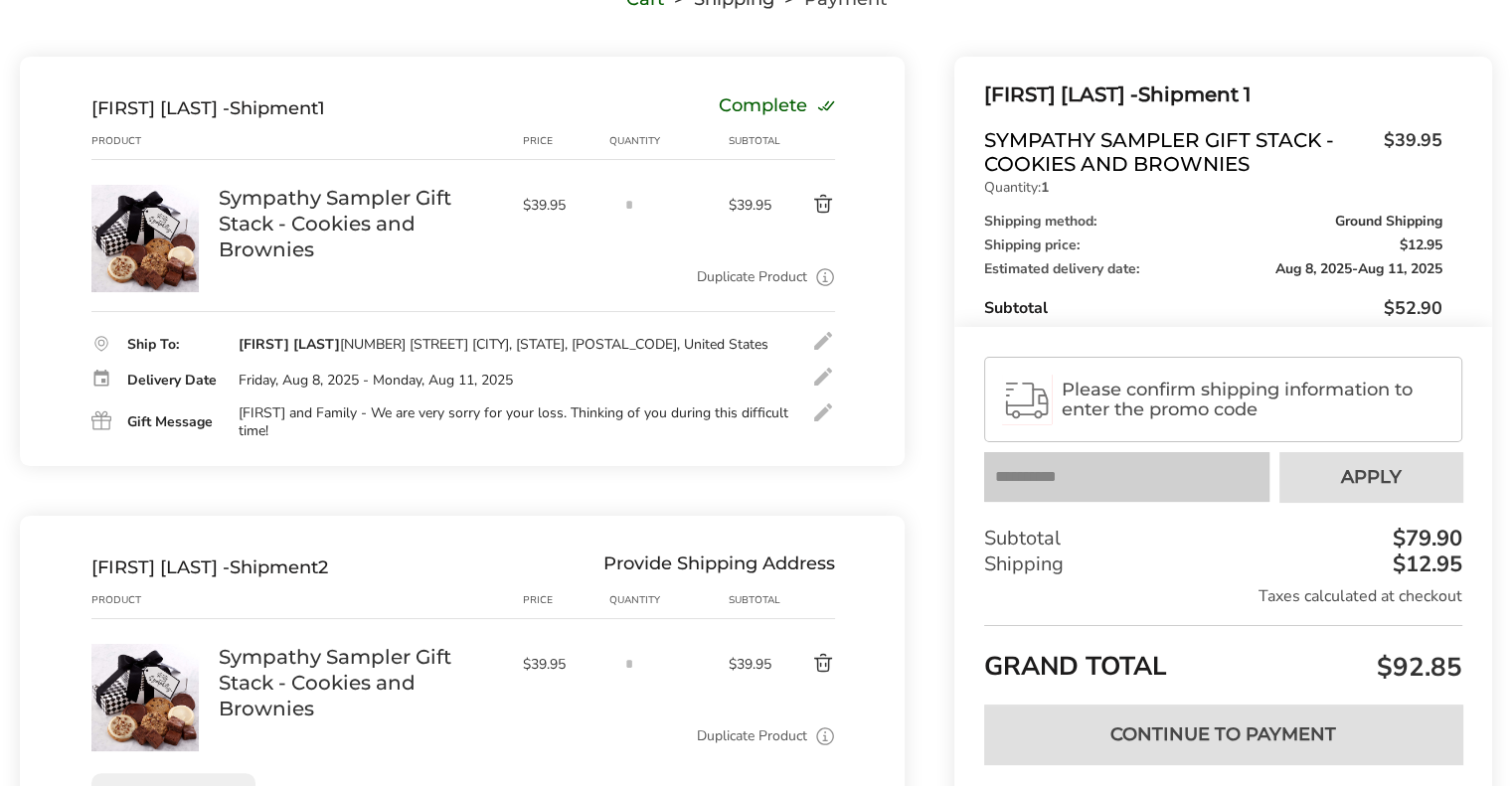 click at bounding box center [806, 664] 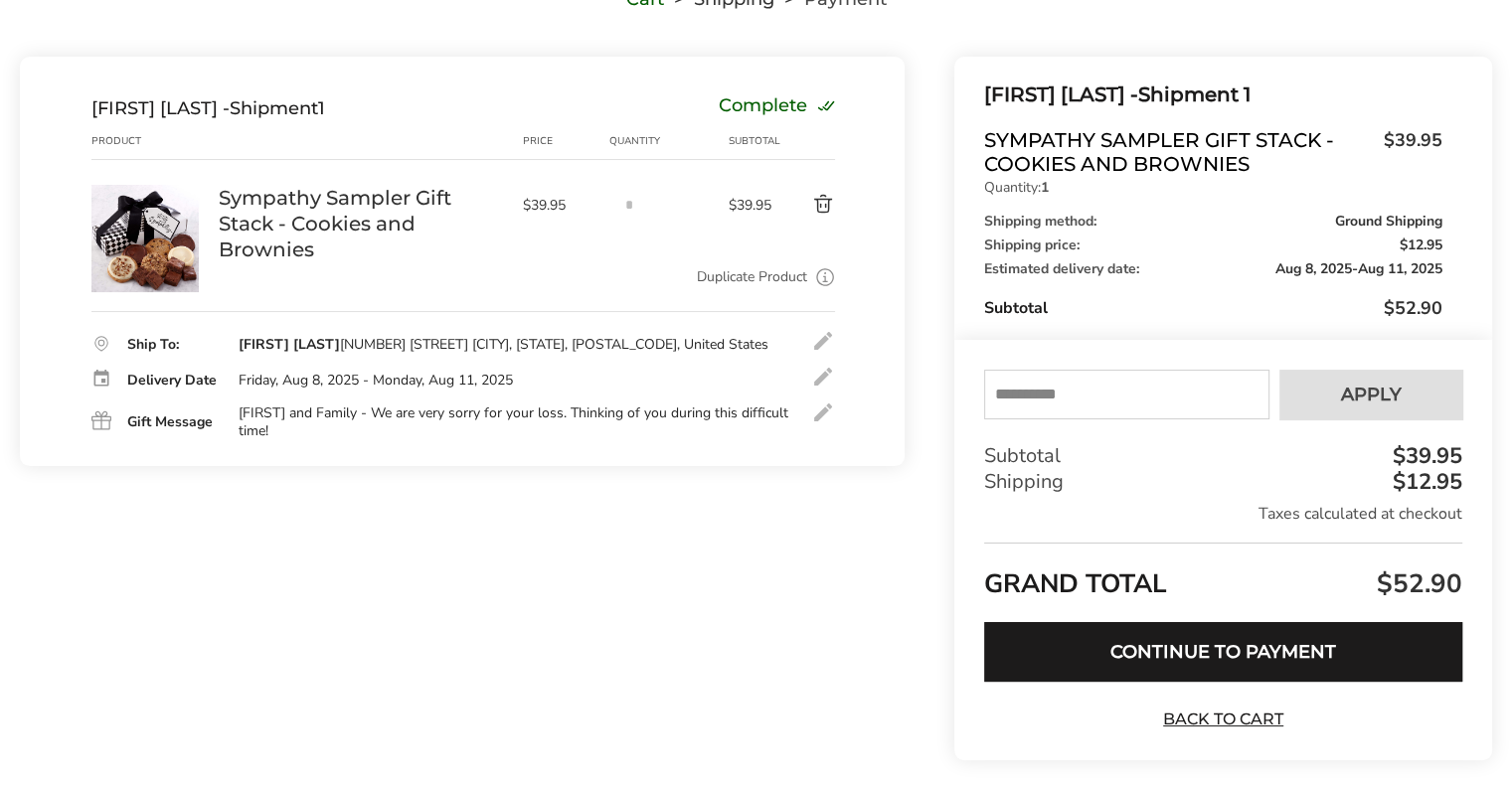 click at bounding box center (823, 412) 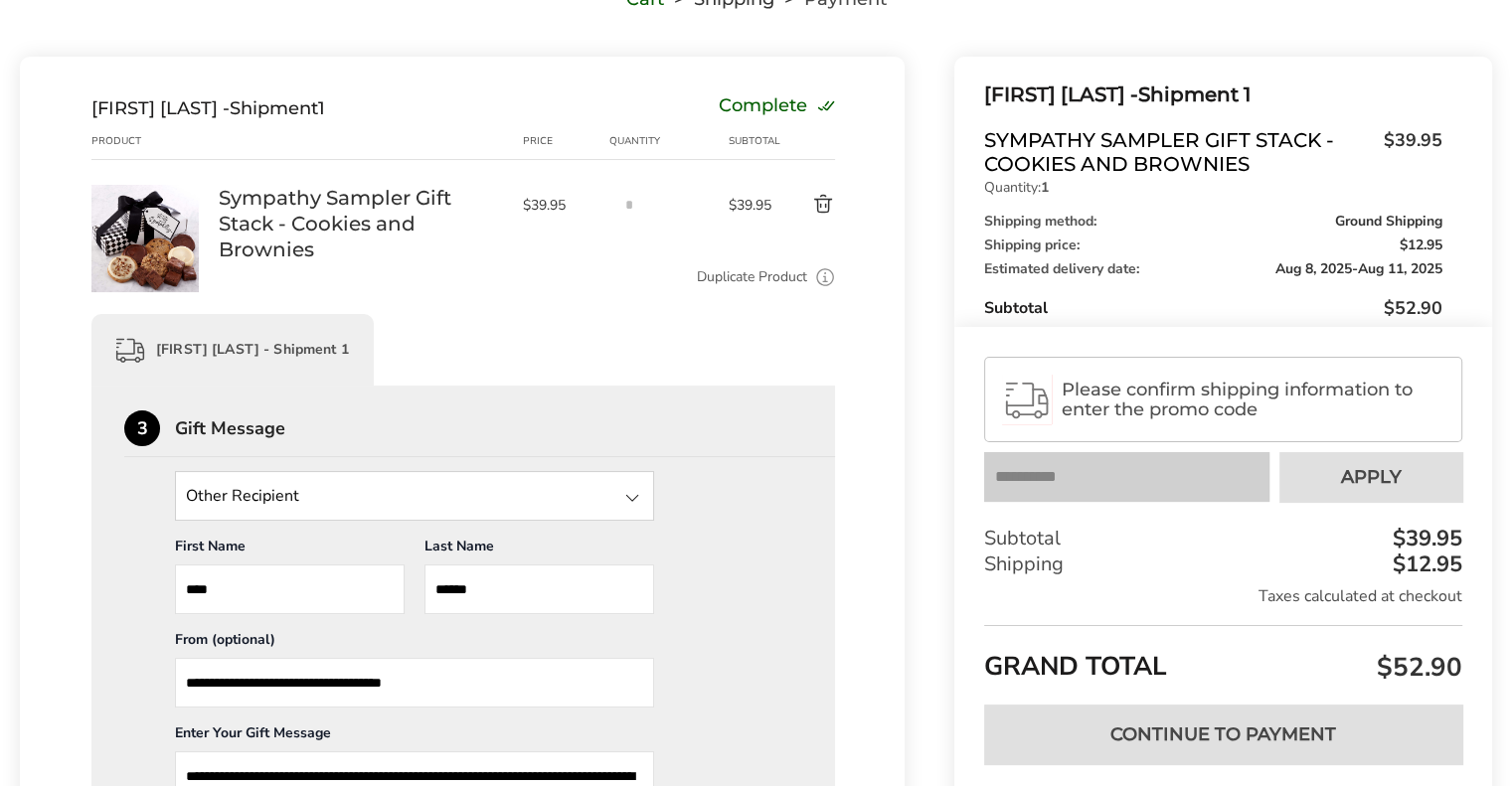 scroll, scrollTop: 548, scrollLeft: 0, axis: vertical 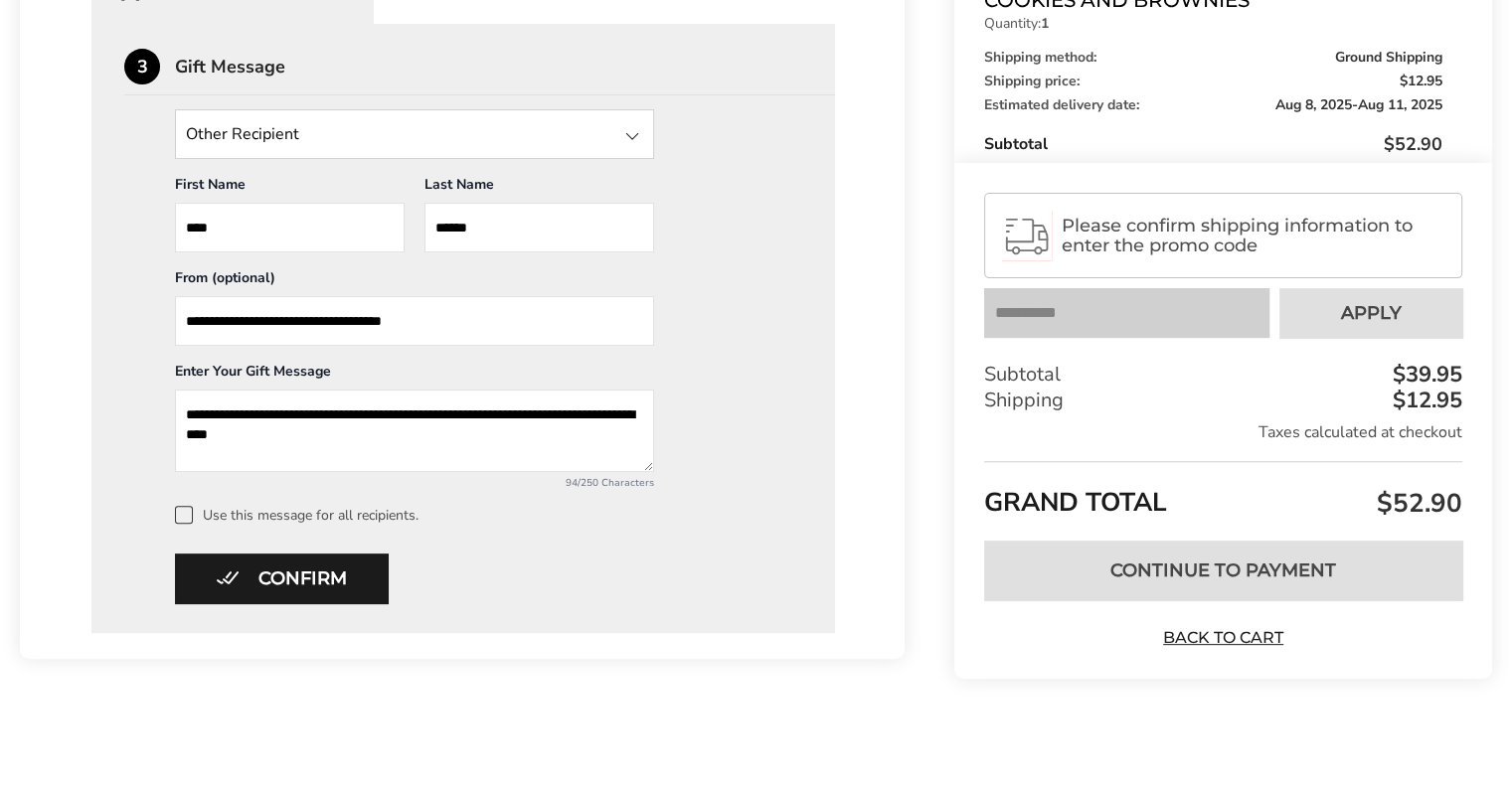 click on "**********" at bounding box center [463, 328] 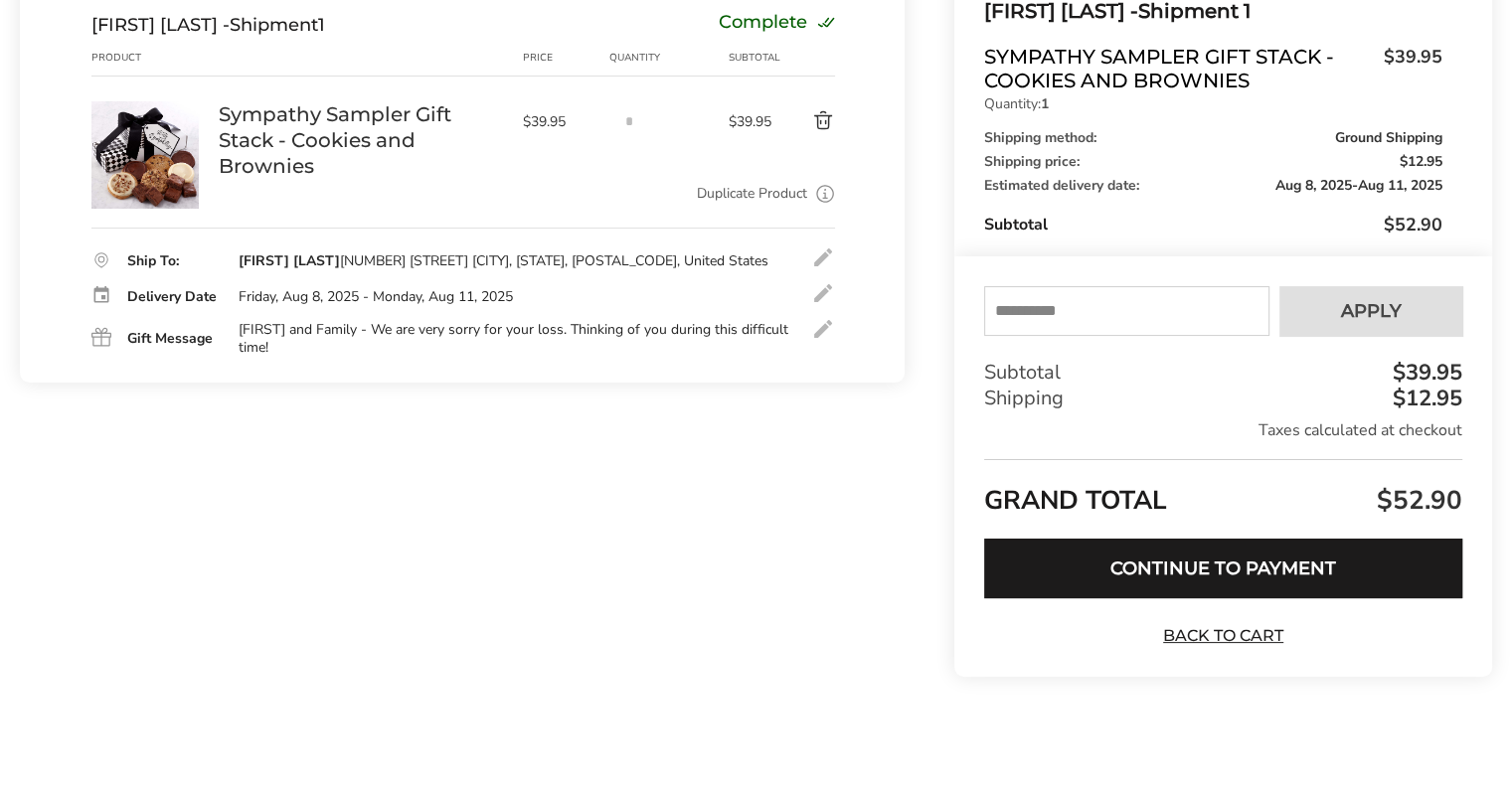 scroll, scrollTop: 268, scrollLeft: 0, axis: vertical 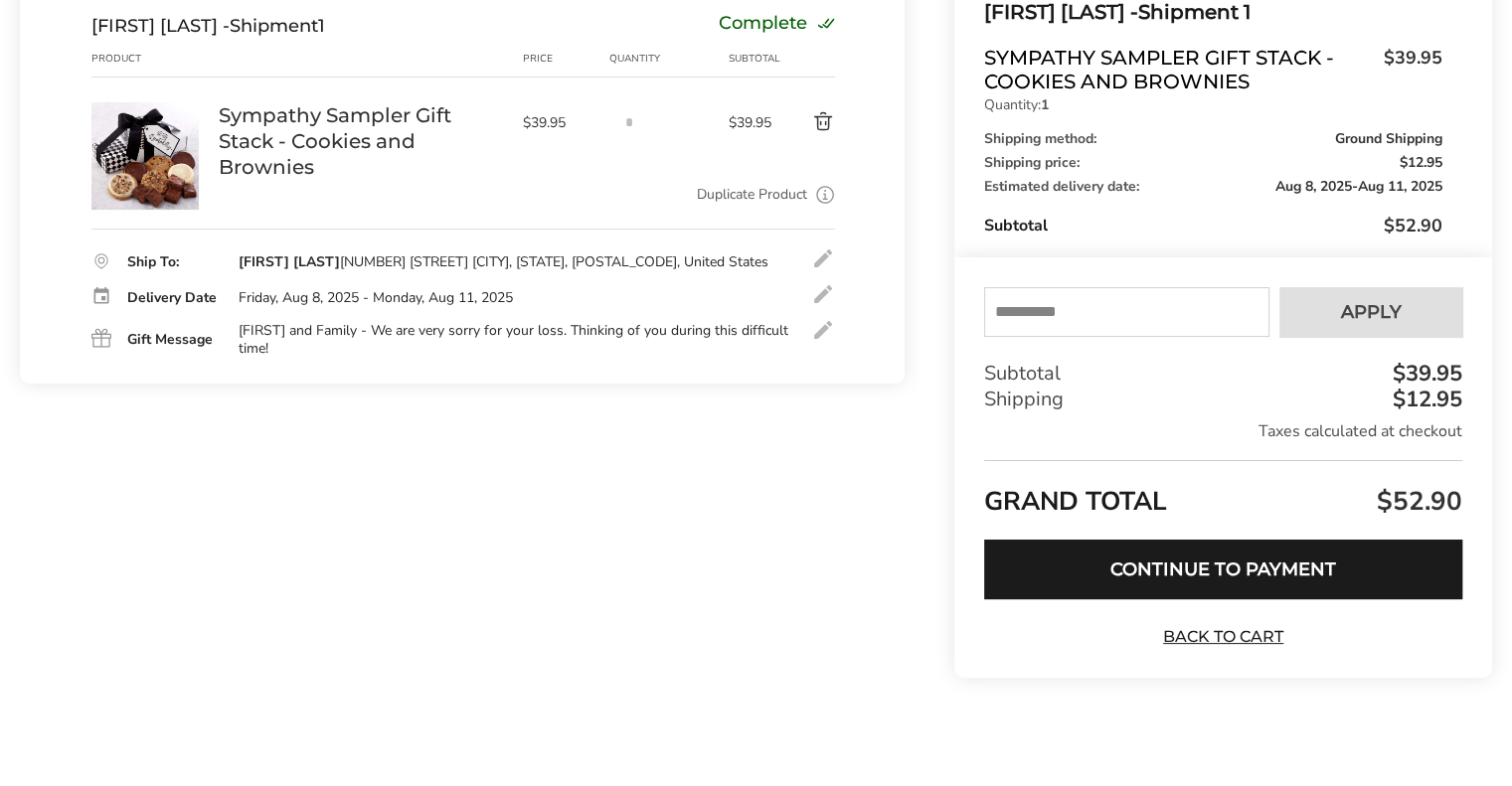 click on "Continue to Payment" at bounding box center (1223, 569) 